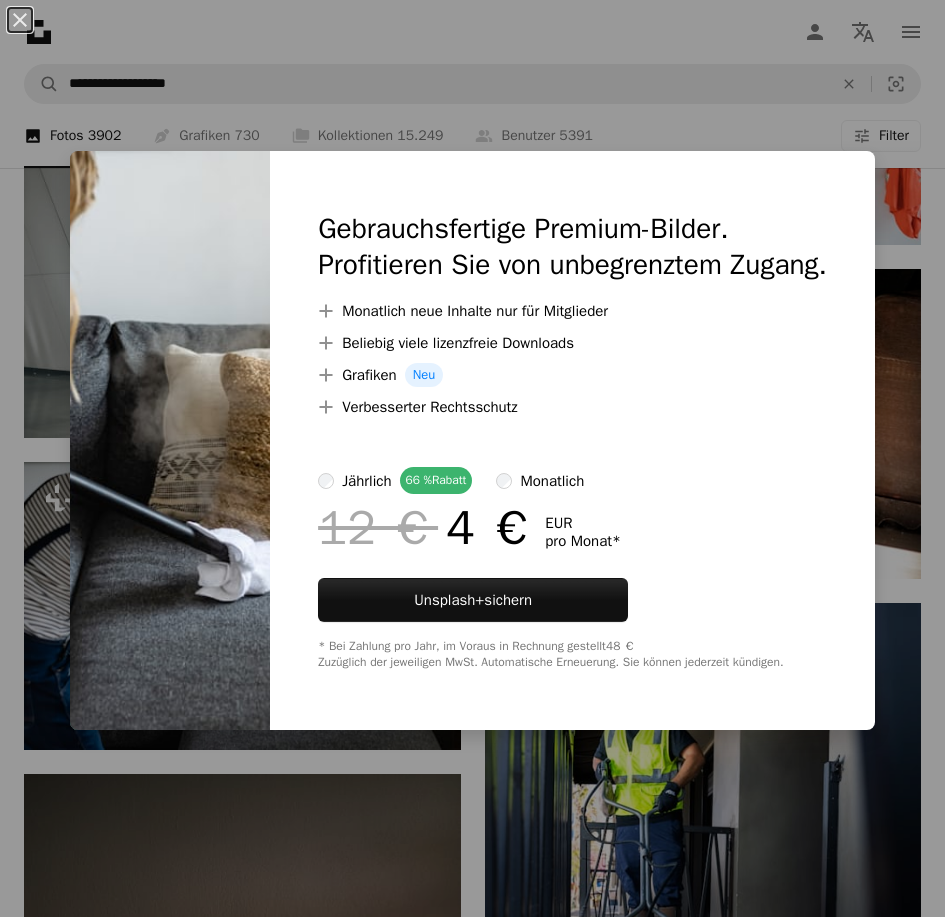 scroll, scrollTop: 9899, scrollLeft: 0, axis: vertical 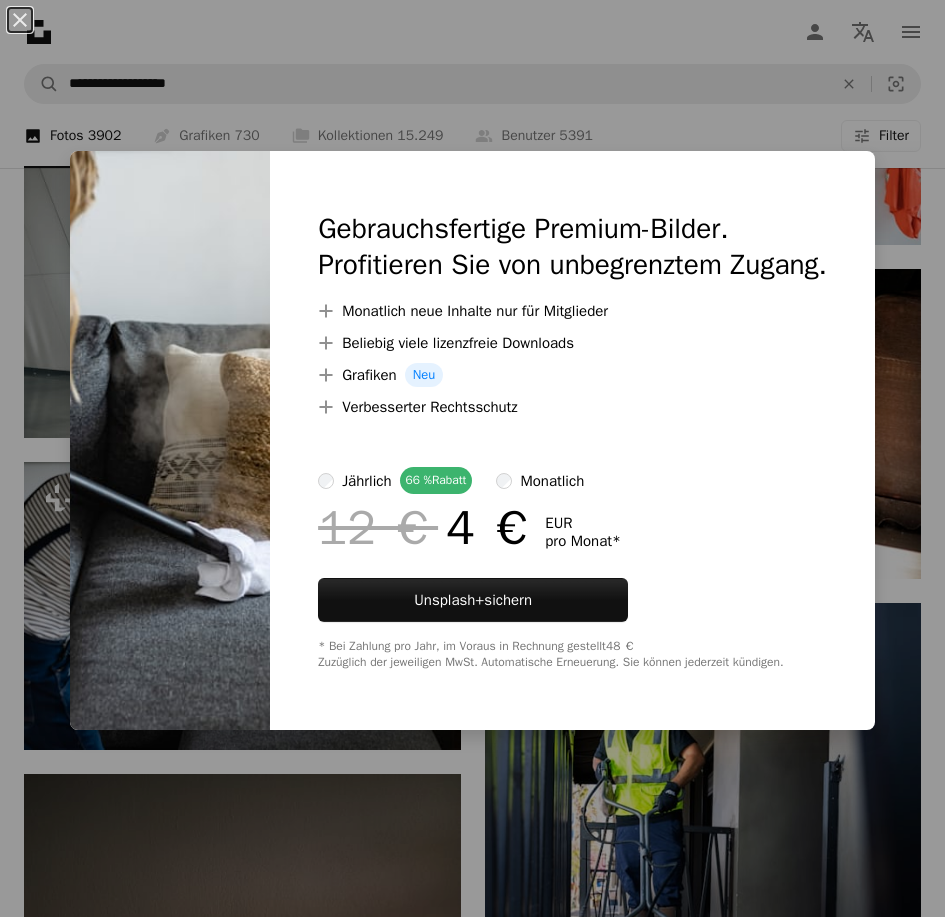 click on "An X shape Gebrauchsfertige Premium-Bilder. Profitieren Sie von unbegrenztem Zugang. A plus sign Monatlich neue Inhalte nur für Mitglieder A plus sign Beliebig viele lizenzfreie Downloads A plus sign Grafiken  Neu A plus sign Verbesserter Rechtsschutz jährlich 66 %  Rabatt monatlich 12 €   4 € EUR pro Monat * Unsplash+  sichern * Bei Zahlung pro Jahr, im Voraus in Rechnung gestellt  48 € Zuzüglich der jeweiligen MwSt. Automatische Erneuerung. Sie können jederzeit kündigen." at bounding box center (472, 458) 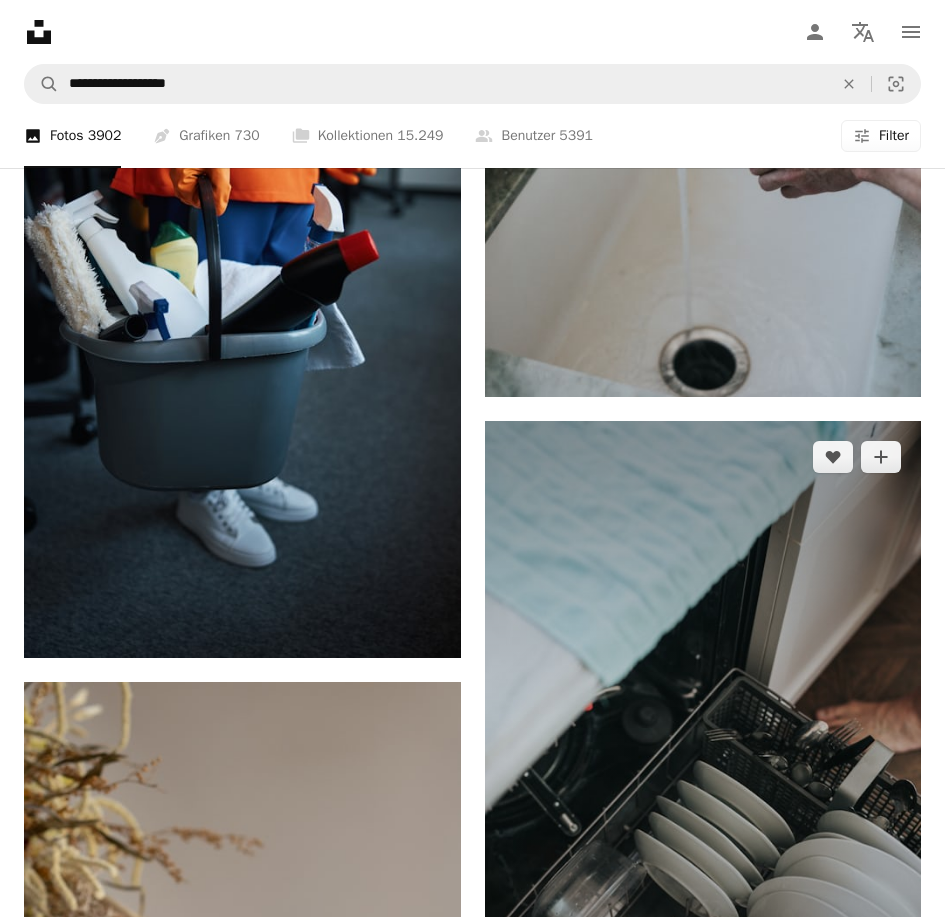 scroll, scrollTop: 25462, scrollLeft: 0, axis: vertical 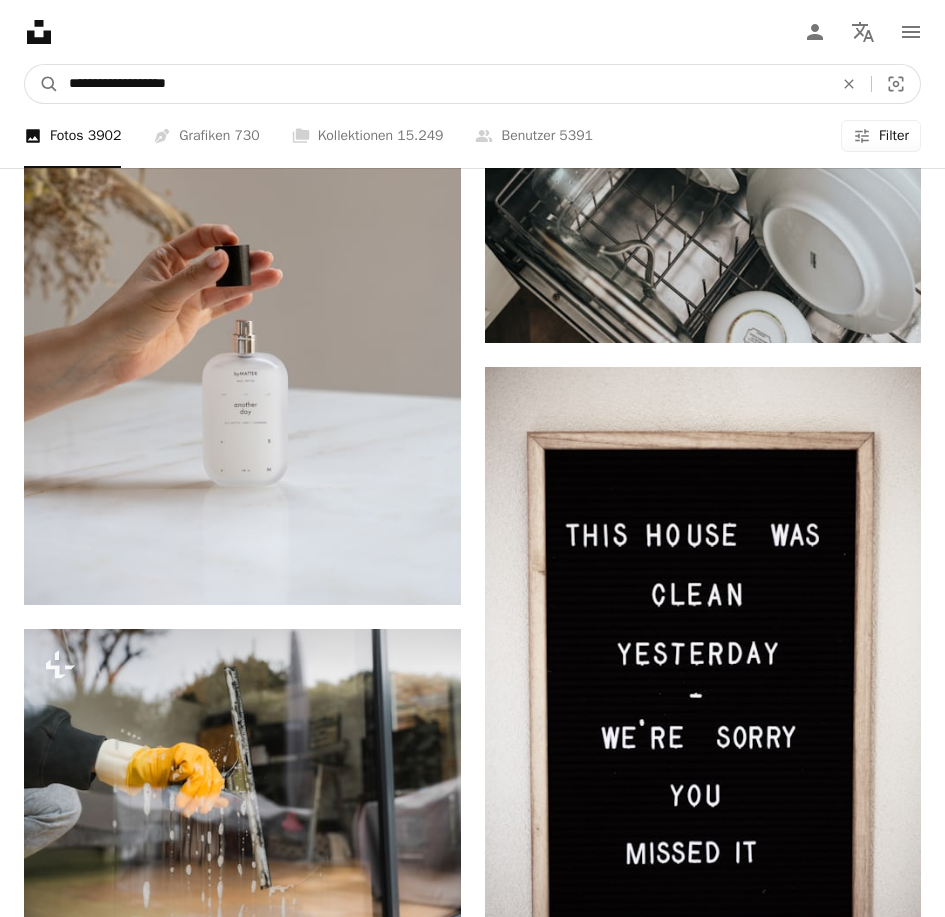 click on "**********" at bounding box center (443, 84) 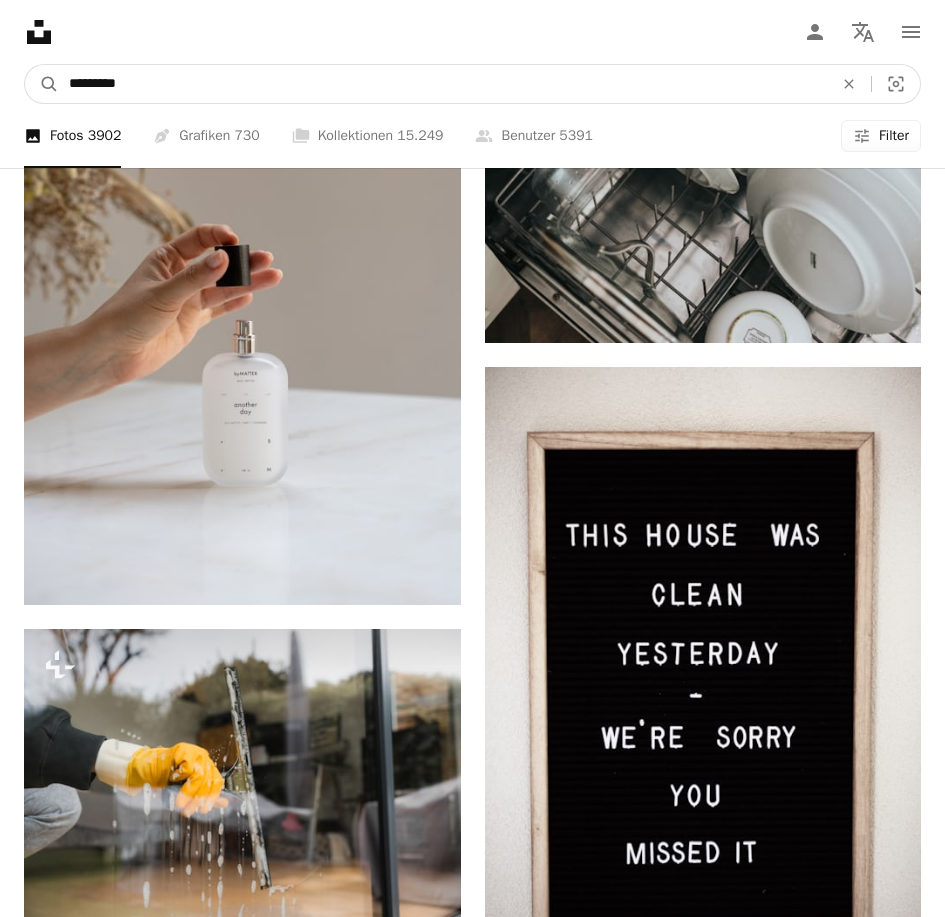 type on "********" 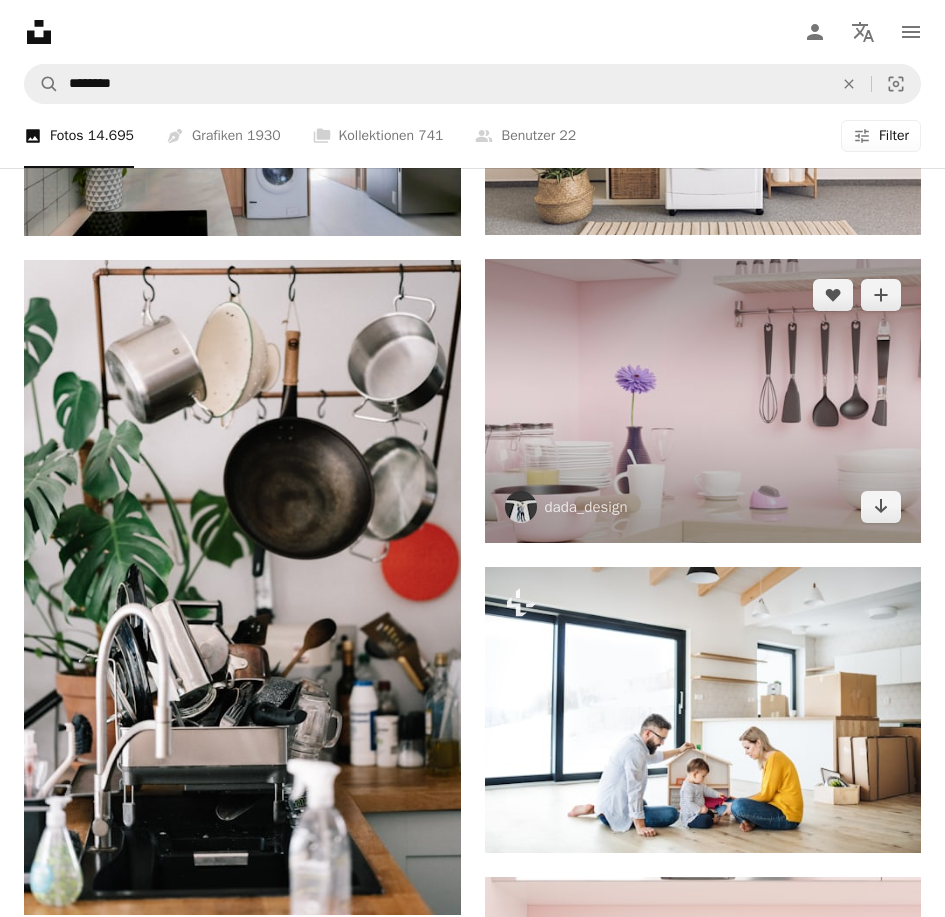 scroll, scrollTop: 1207, scrollLeft: 0, axis: vertical 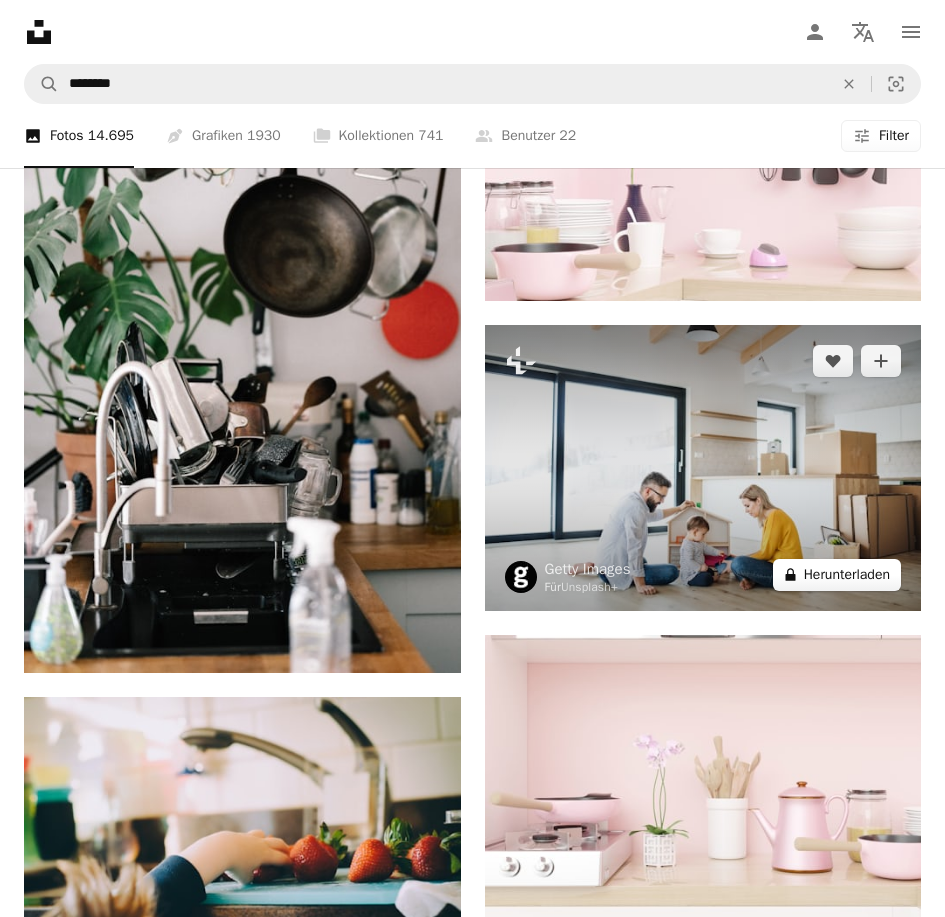 click on "A lock   Herunterladen" at bounding box center [837, 575] 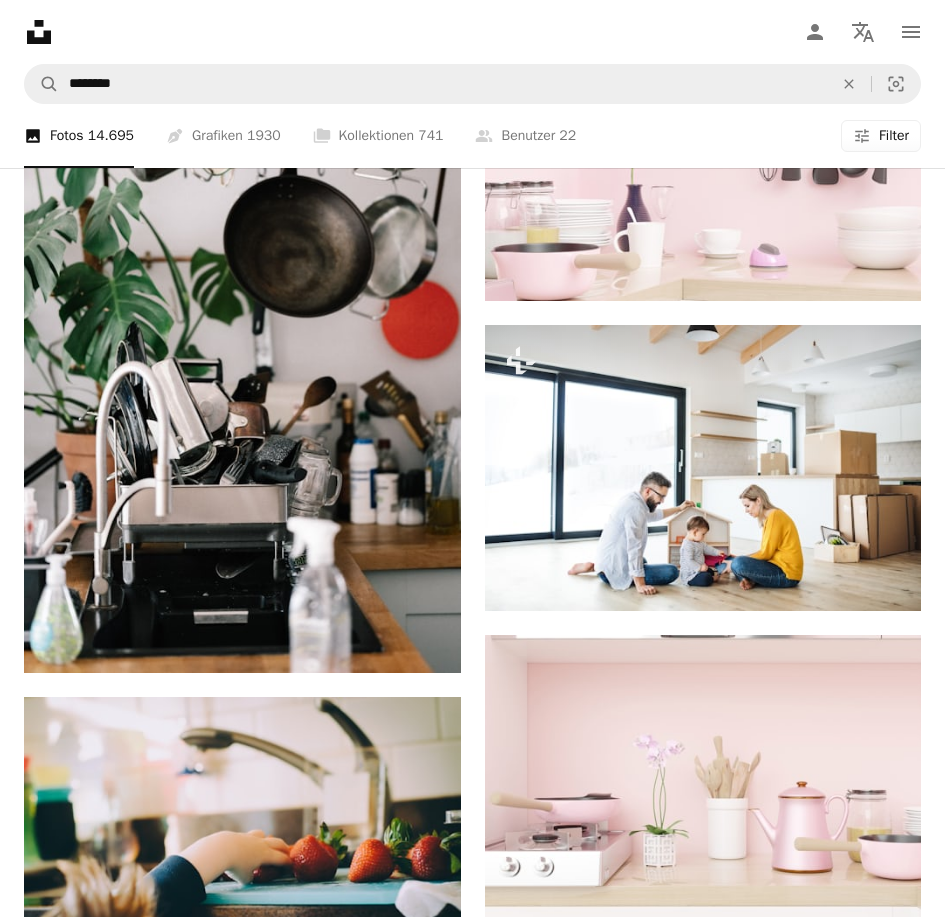 click on "An X shape Gebrauchsfertige Premium-Bilder. Profitieren Sie von unbegrenztem Zugang. A plus sign Monatlich neue Inhalte nur für Mitglieder A plus sign Beliebig viele lizenzfreie Downloads A plus sign Grafiken  Neu A plus sign Verbesserter Rechtsschutz jährlich 66 %  Rabatt monatlich 12 €   4 € EUR pro Monat * Unsplash+  sichern * Bei Zahlung pro Jahr, im Voraus in Rechnung gestellt  48 € Zuzüglich der jeweiligen MwSt. Automatische Erneuerung. Sie können jederzeit kündigen." at bounding box center (472, 4797) 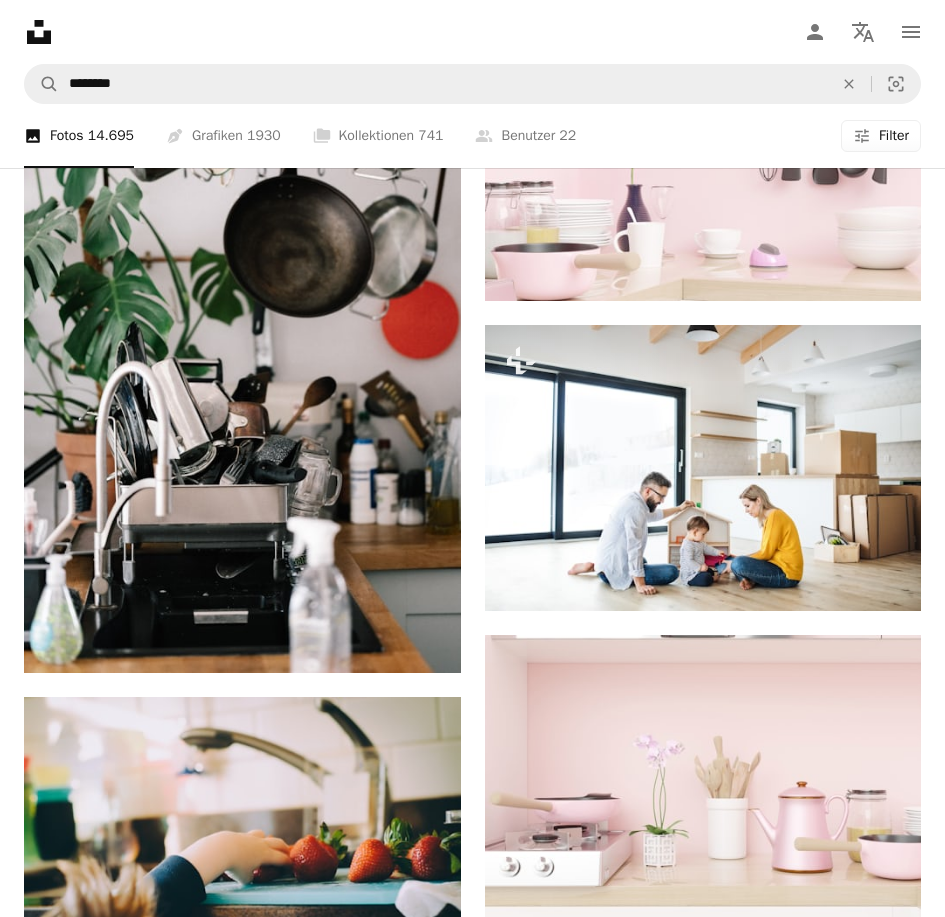 click on "Filters" 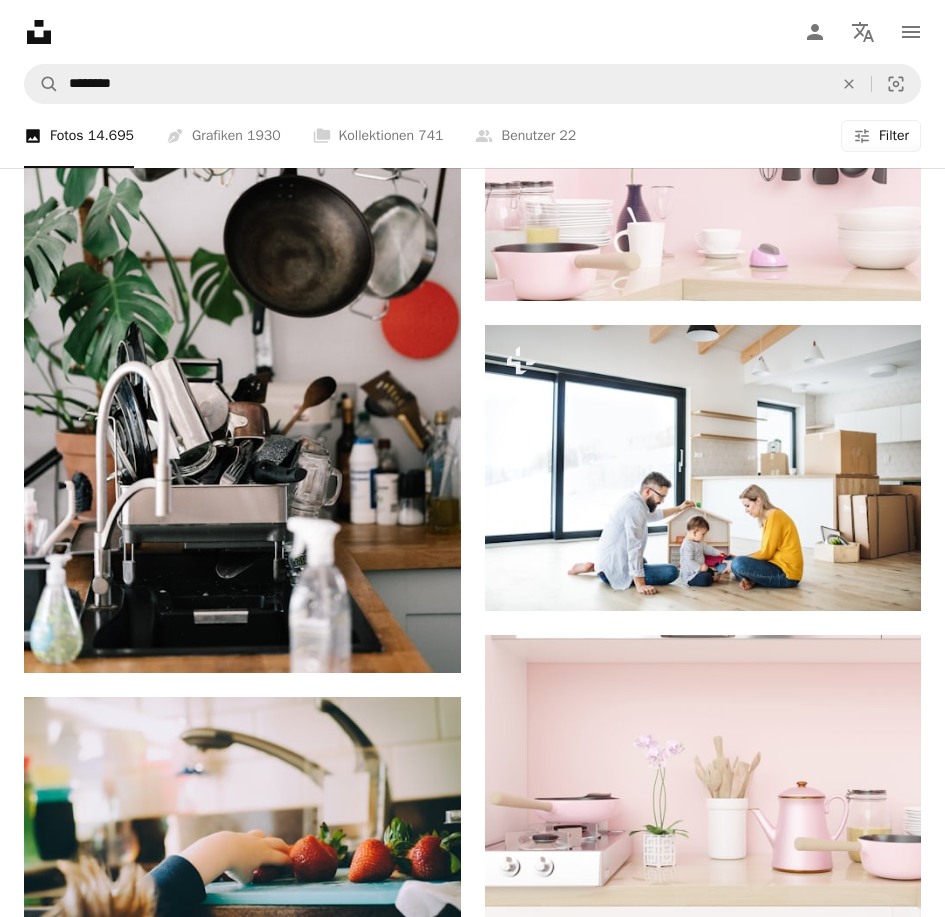 click on "Kostenlos" at bounding box center (472, 4962) 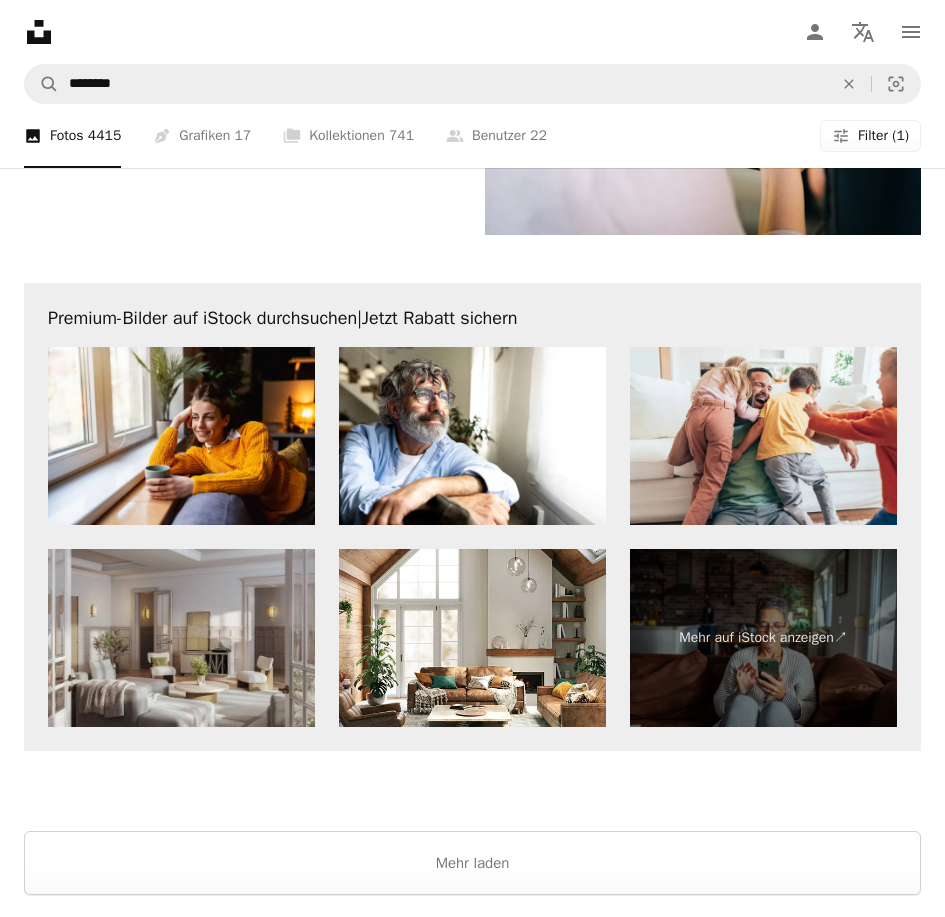 scroll, scrollTop: 4985, scrollLeft: 0, axis: vertical 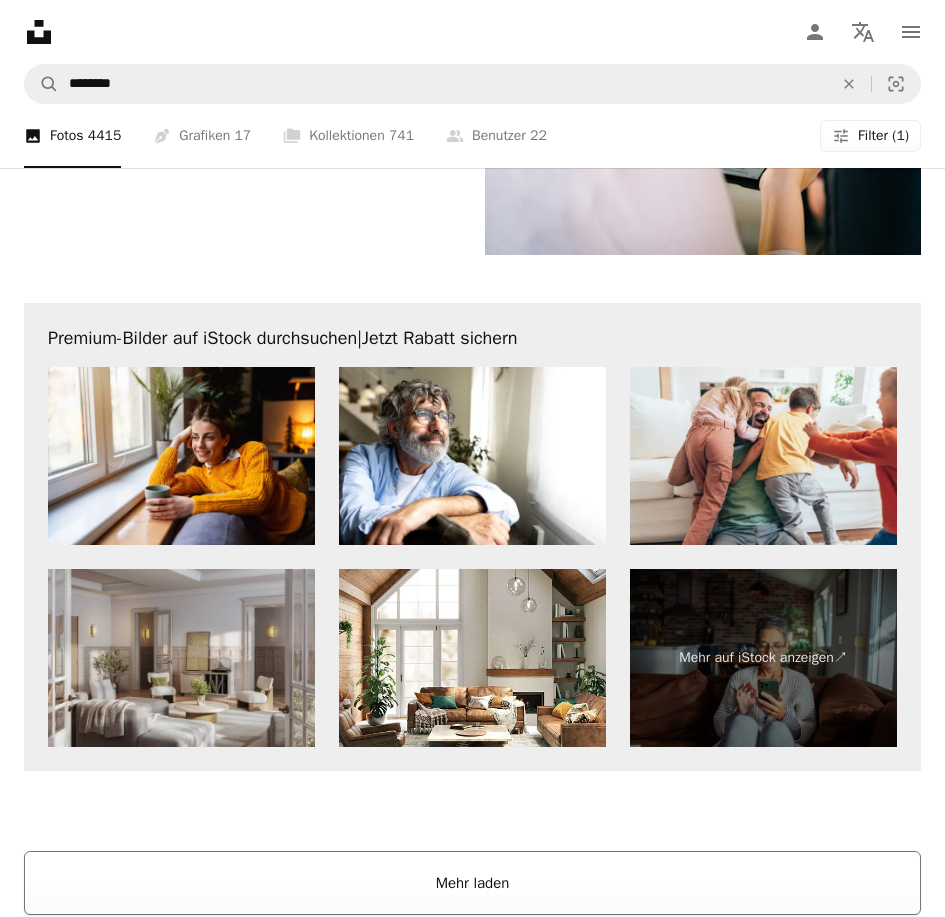 click on "Mehr laden" at bounding box center [472, 883] 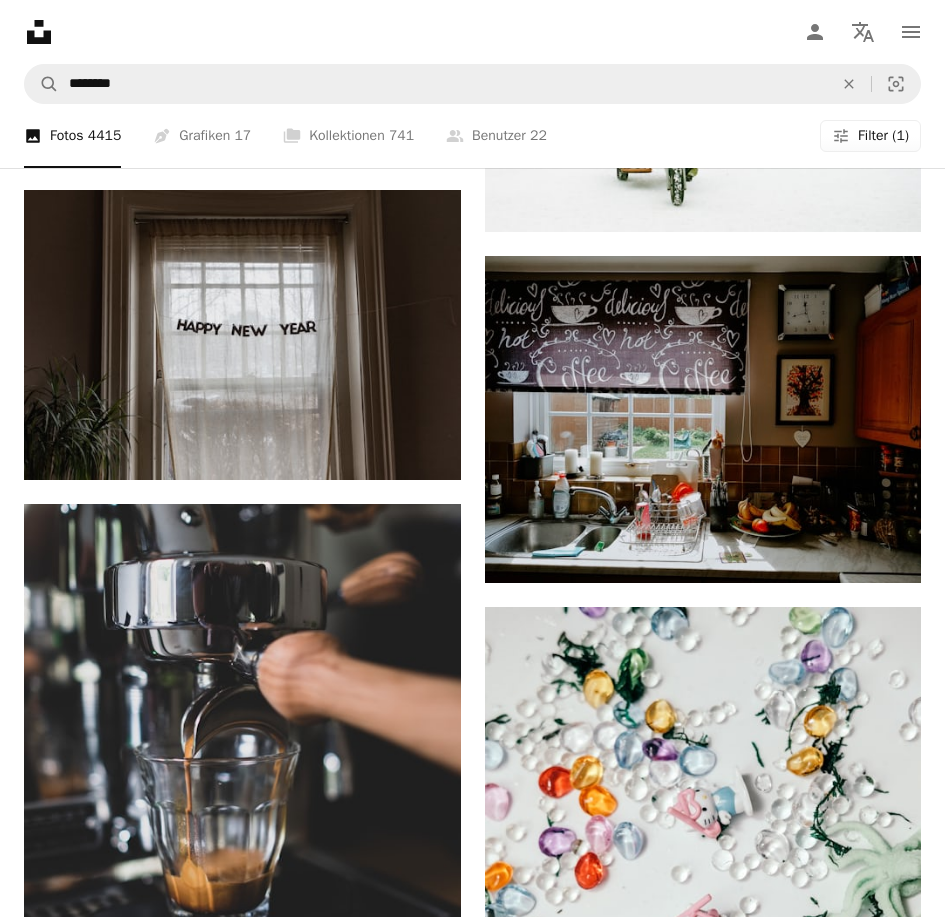 scroll, scrollTop: 15335, scrollLeft: 0, axis: vertical 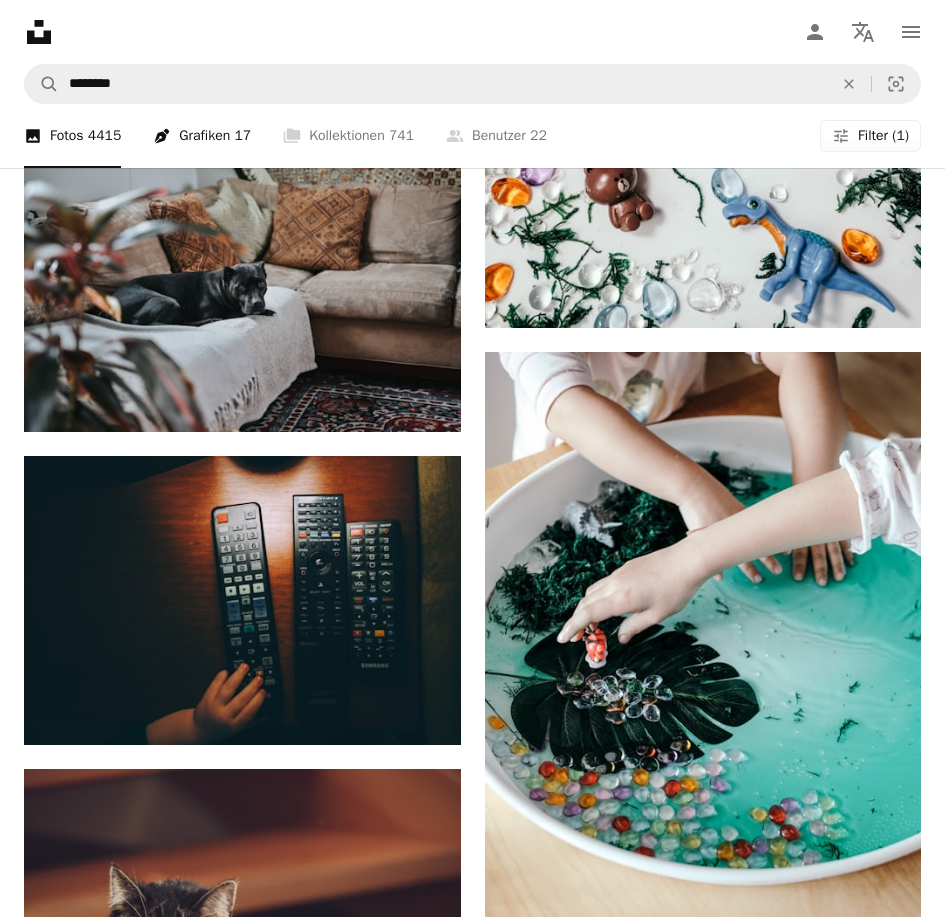 click on "Pen Tool Grafiken   17" at bounding box center [202, 136] 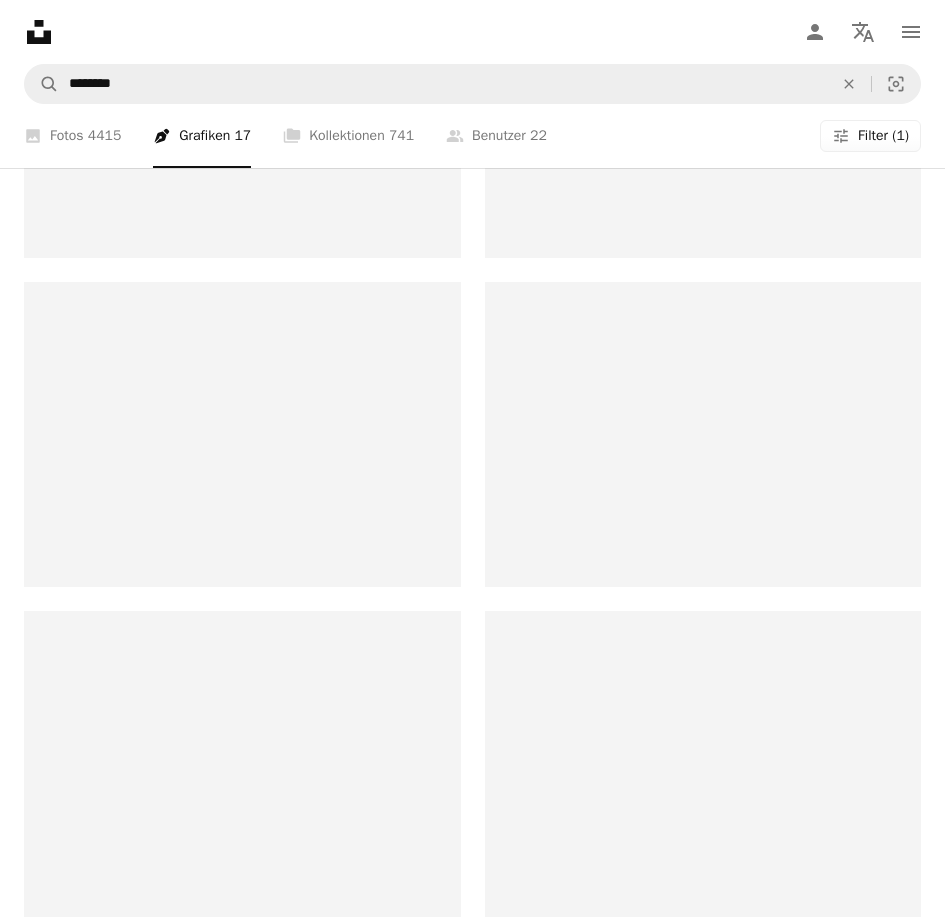 scroll, scrollTop: 0, scrollLeft: 0, axis: both 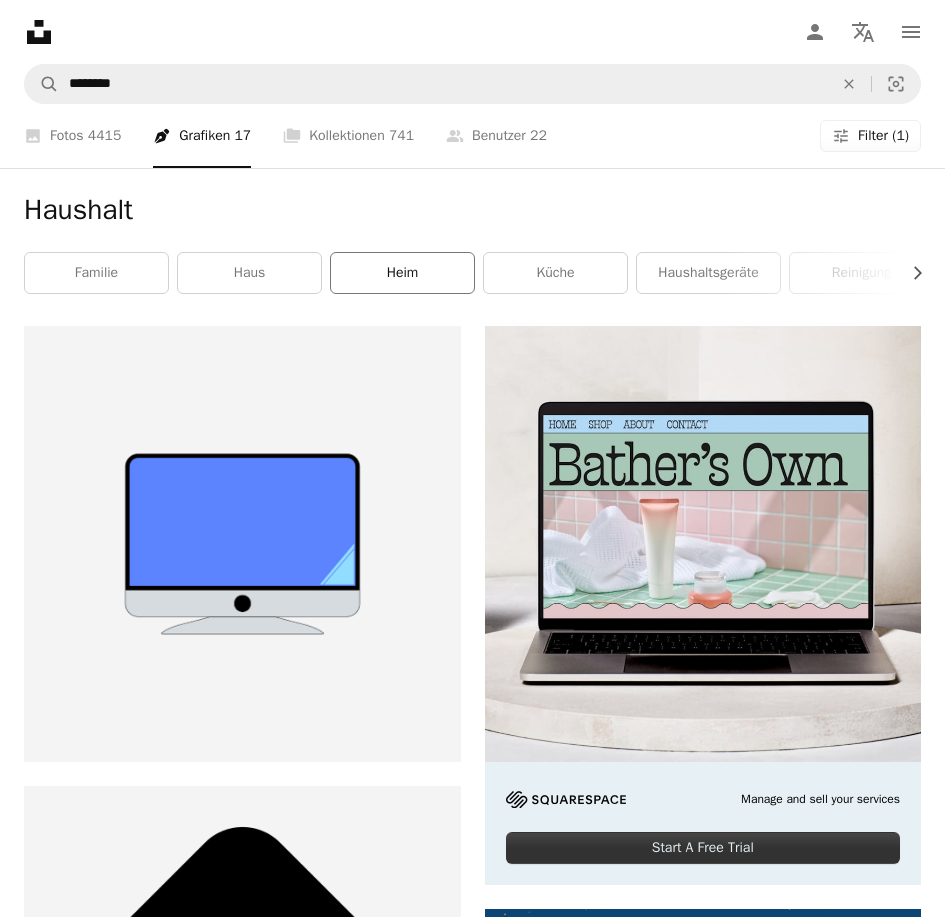click on "Heim" at bounding box center (402, 273) 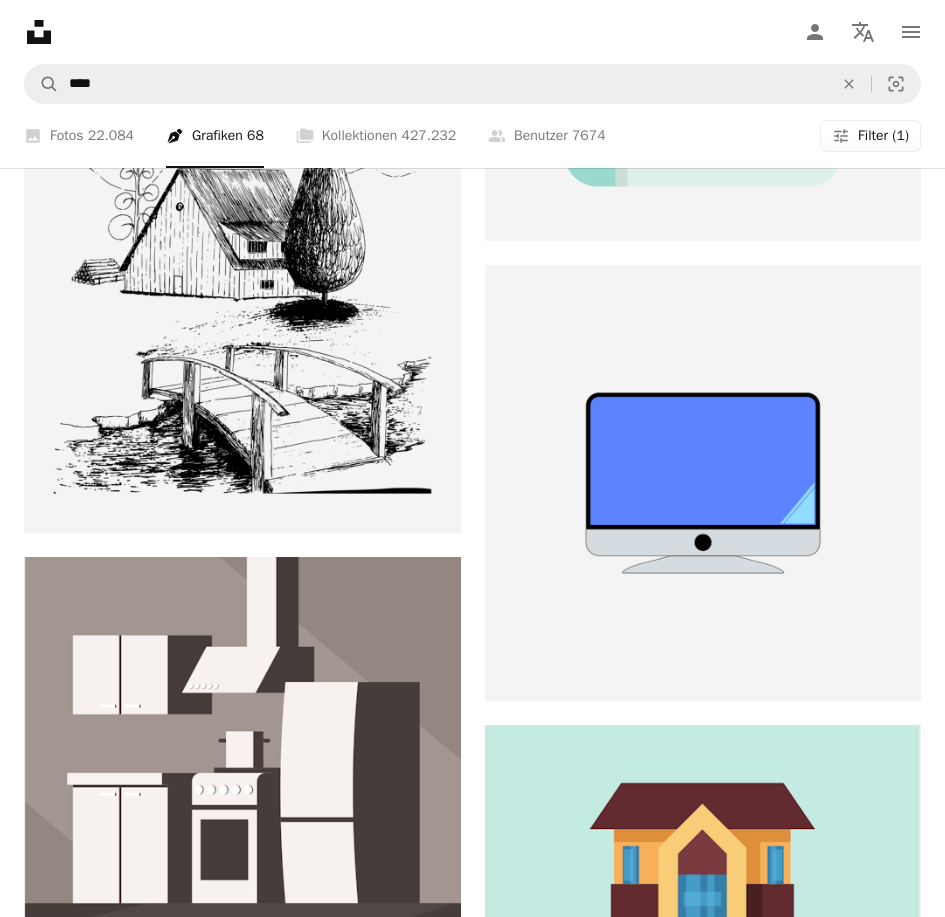 scroll, scrollTop: 170, scrollLeft: 0, axis: vertical 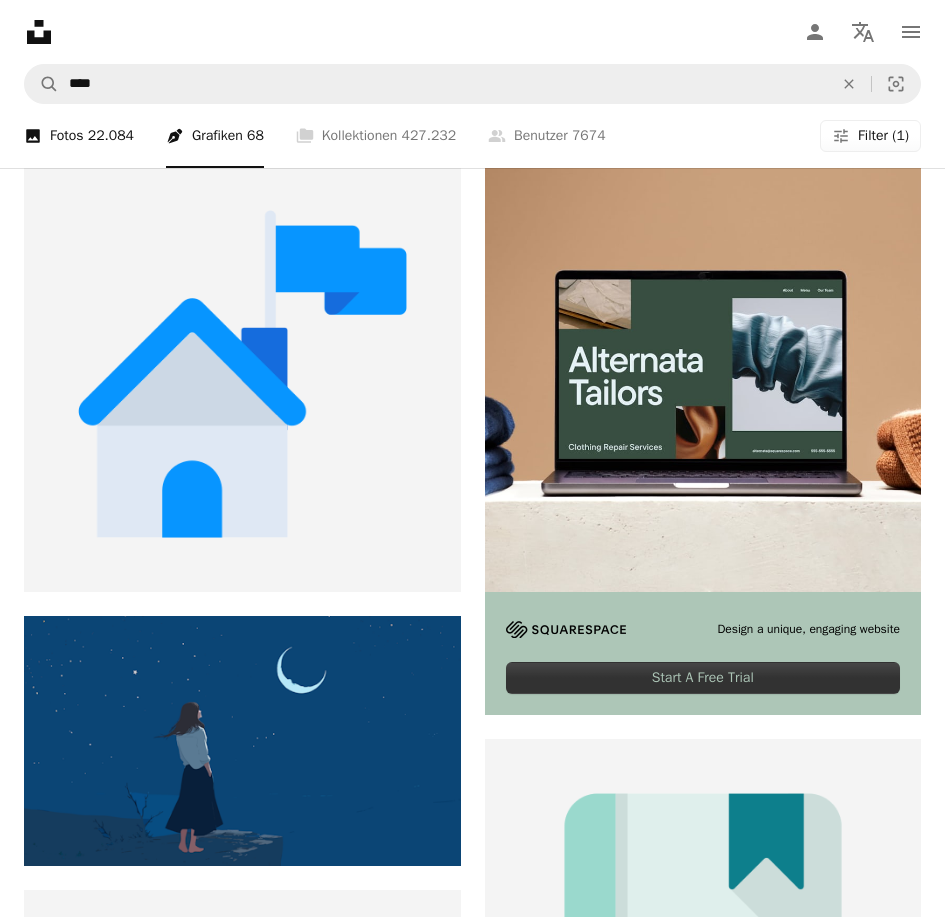 click on "A photo Fotos   22.084" at bounding box center (79, 136) 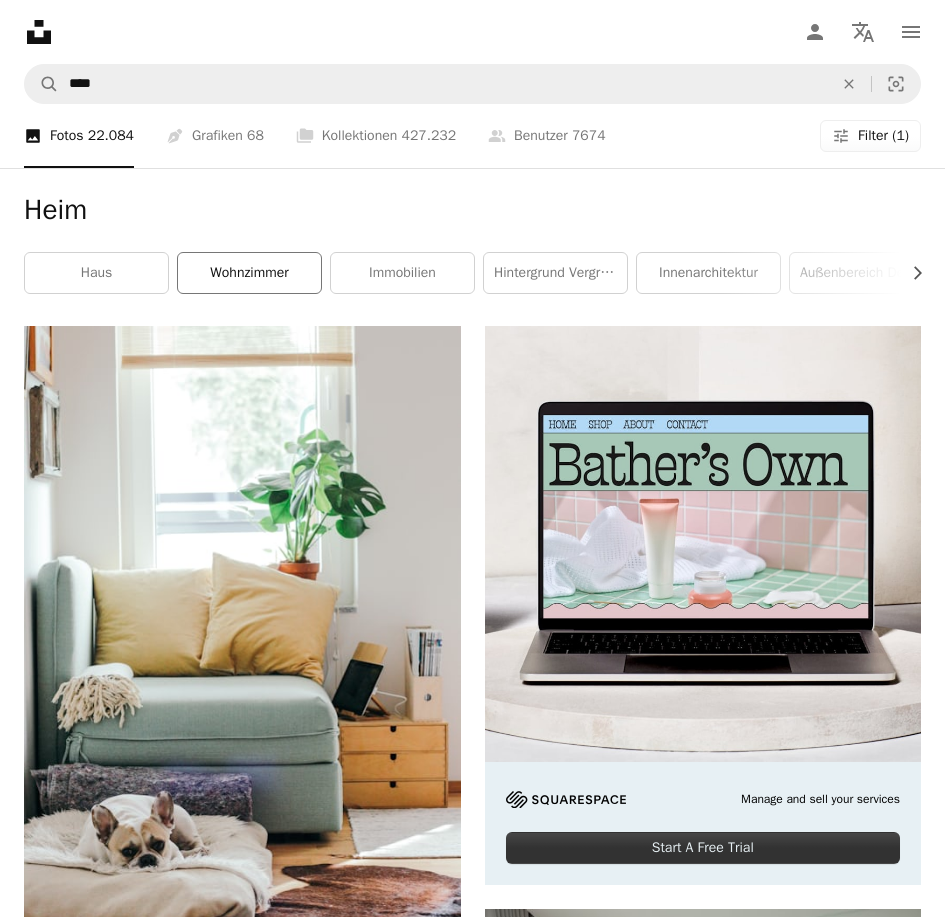click on "Wohnzimmer" at bounding box center (249, 273) 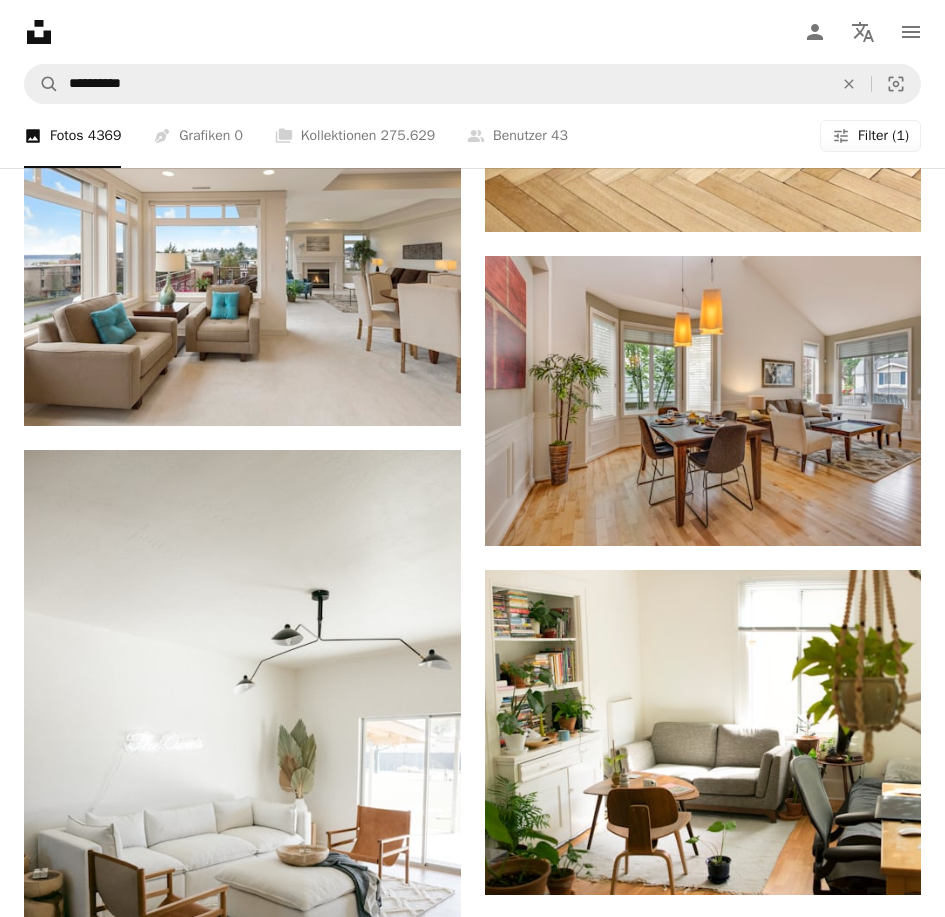 scroll, scrollTop: 3686, scrollLeft: 0, axis: vertical 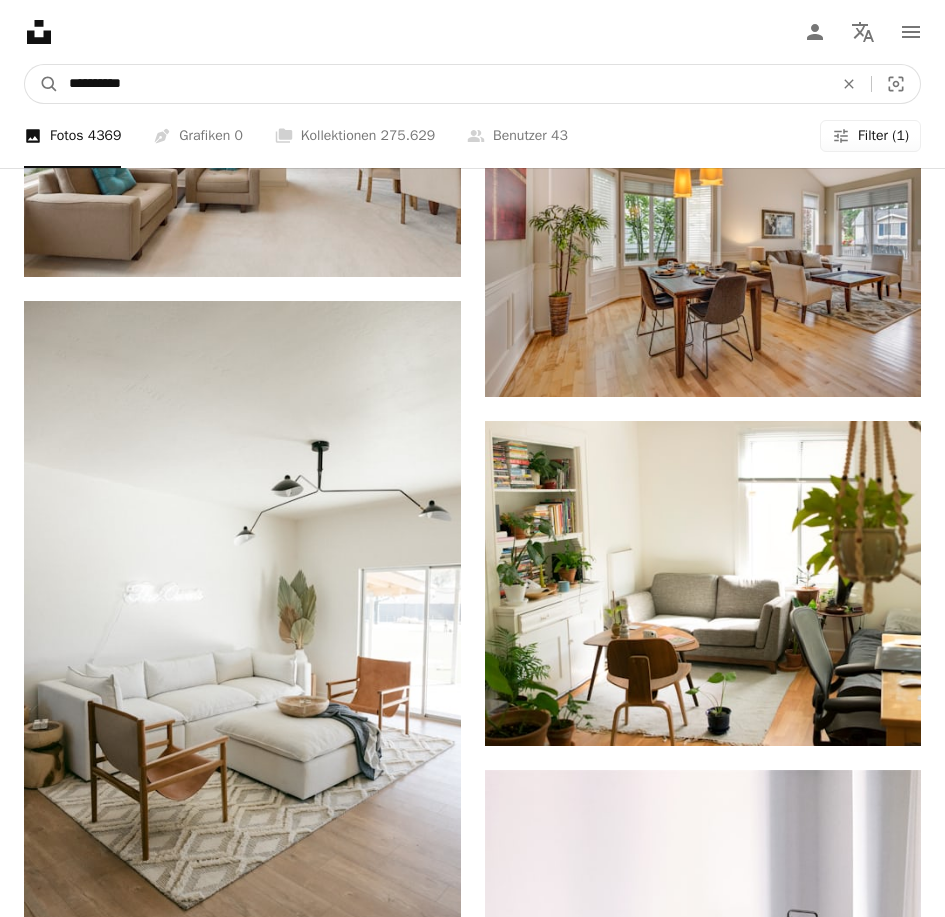 click on "**********" at bounding box center [443, 84] 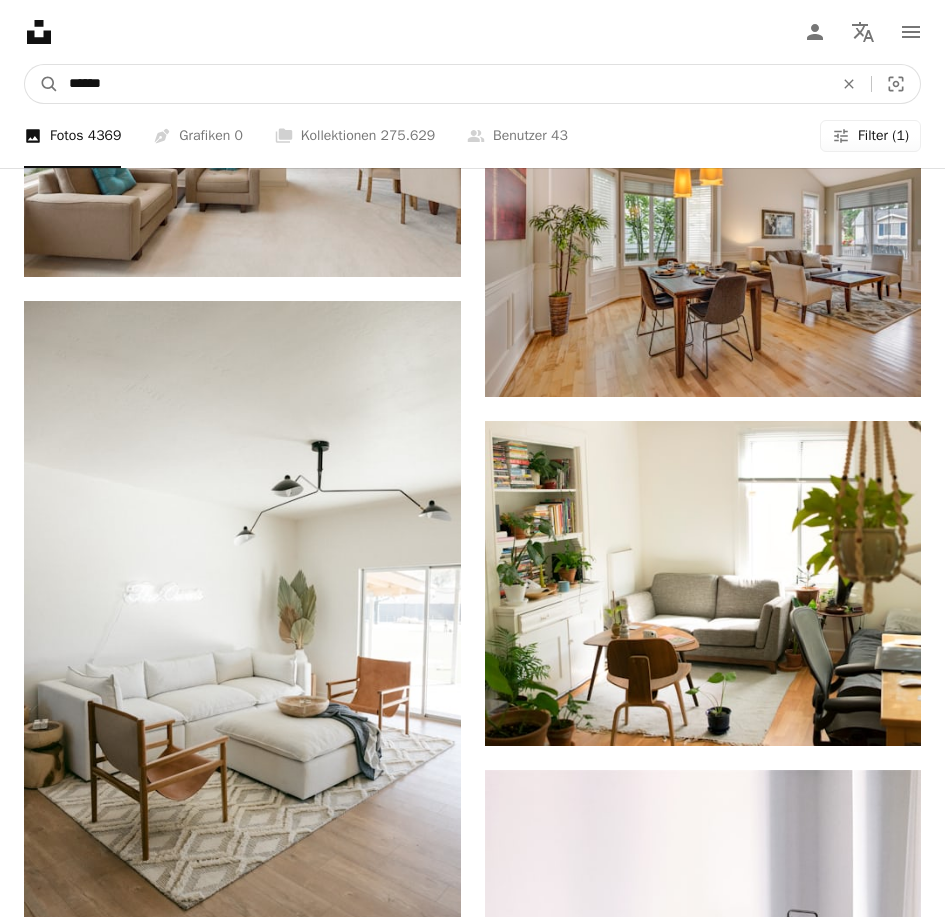 type on "*******" 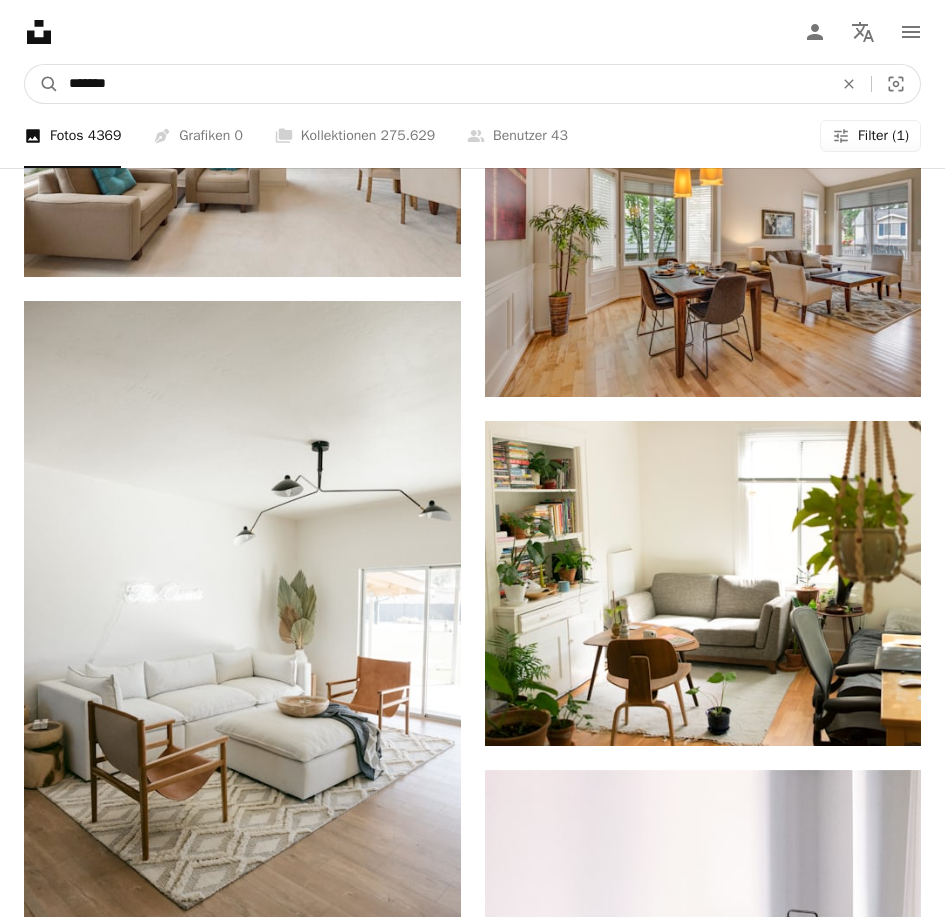 click on "A magnifying glass" at bounding box center [42, 84] 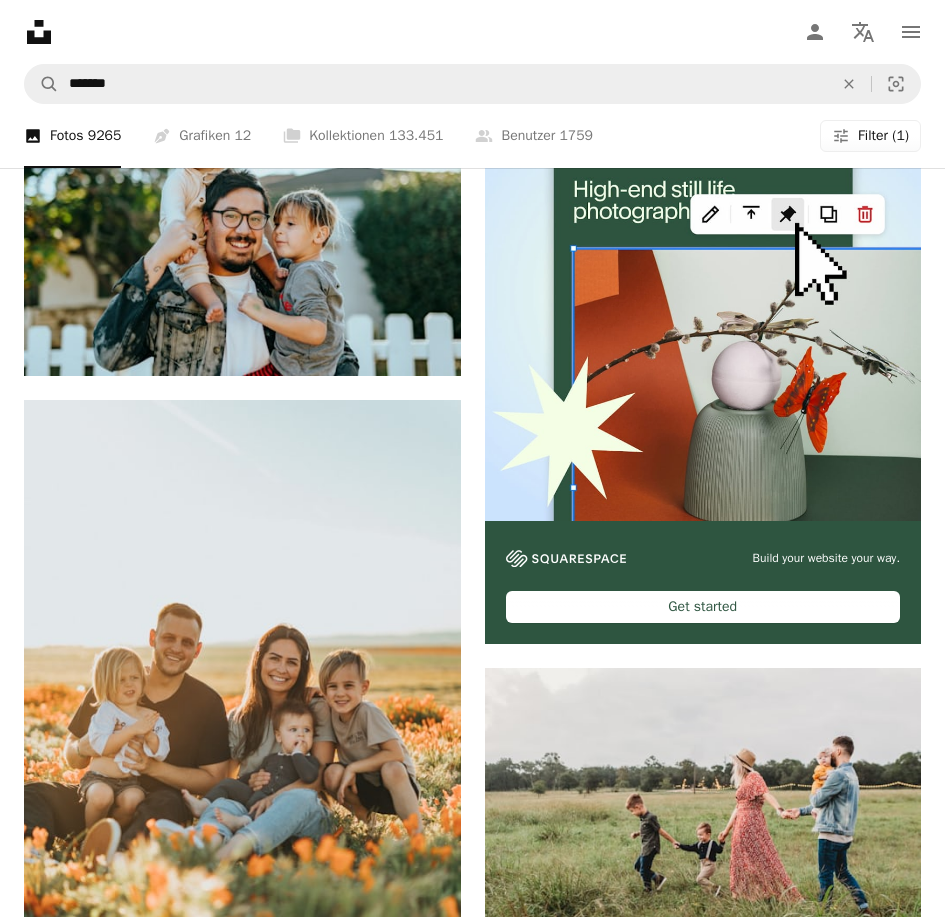 scroll, scrollTop: 23, scrollLeft: 0, axis: vertical 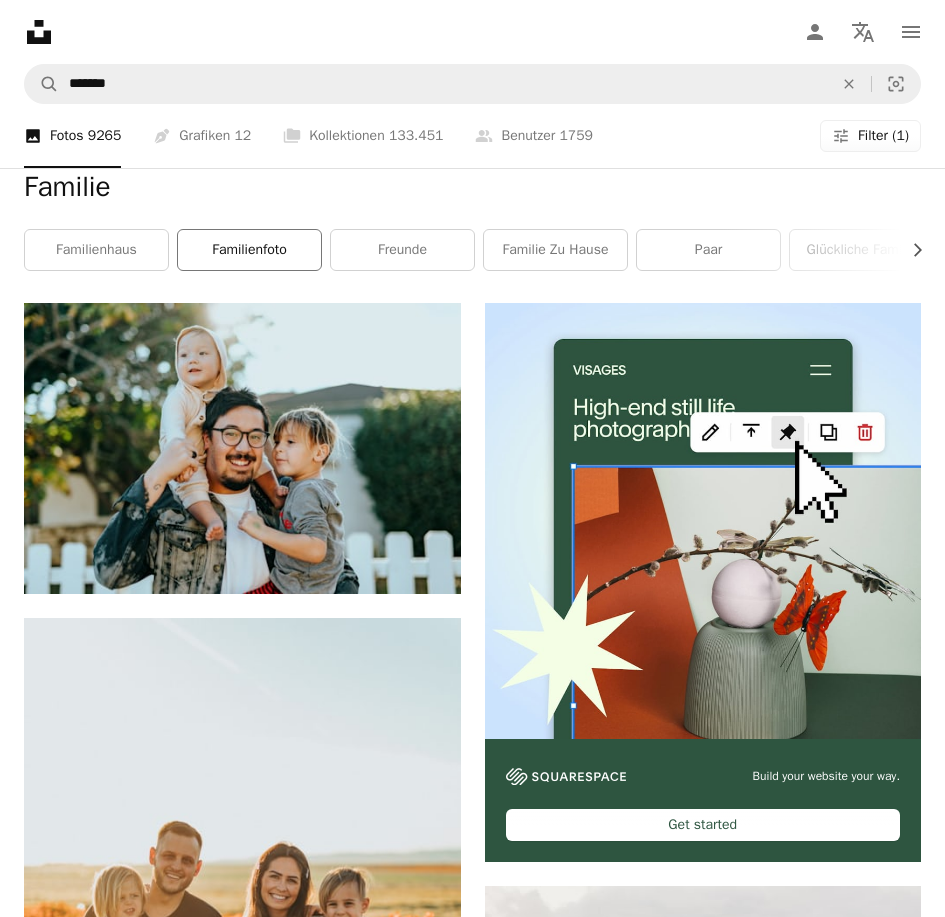 click on "Familienfoto" at bounding box center [249, 250] 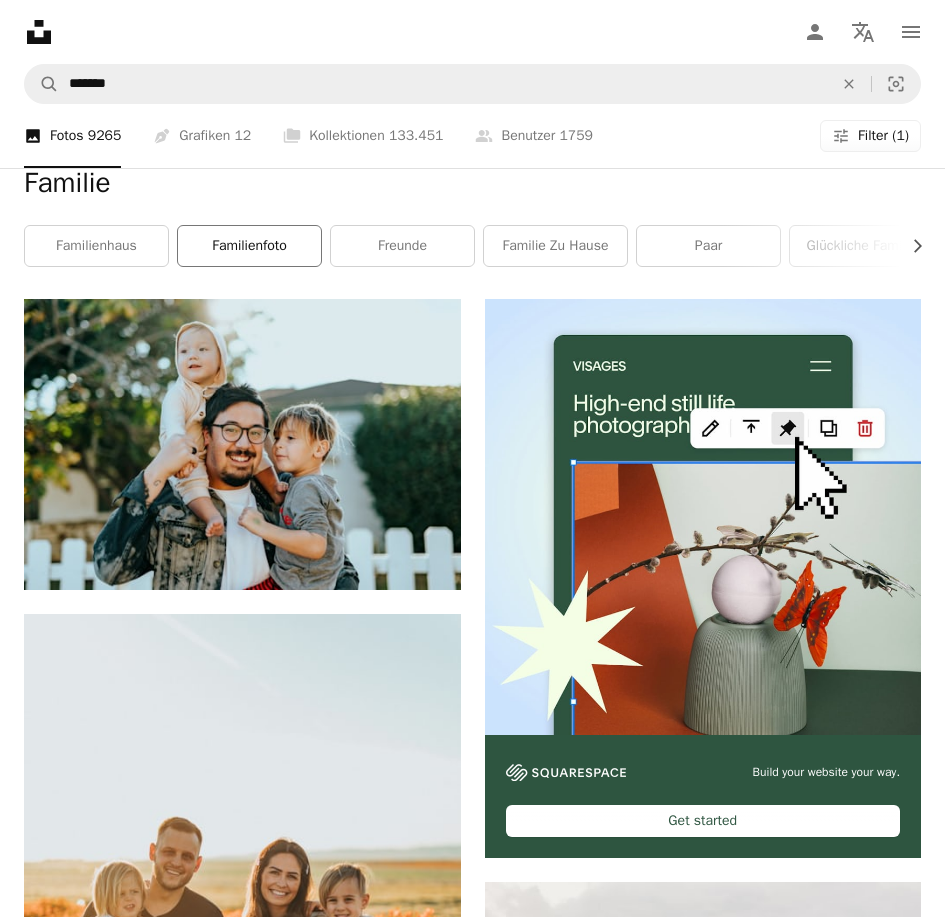 scroll, scrollTop: 0, scrollLeft: 0, axis: both 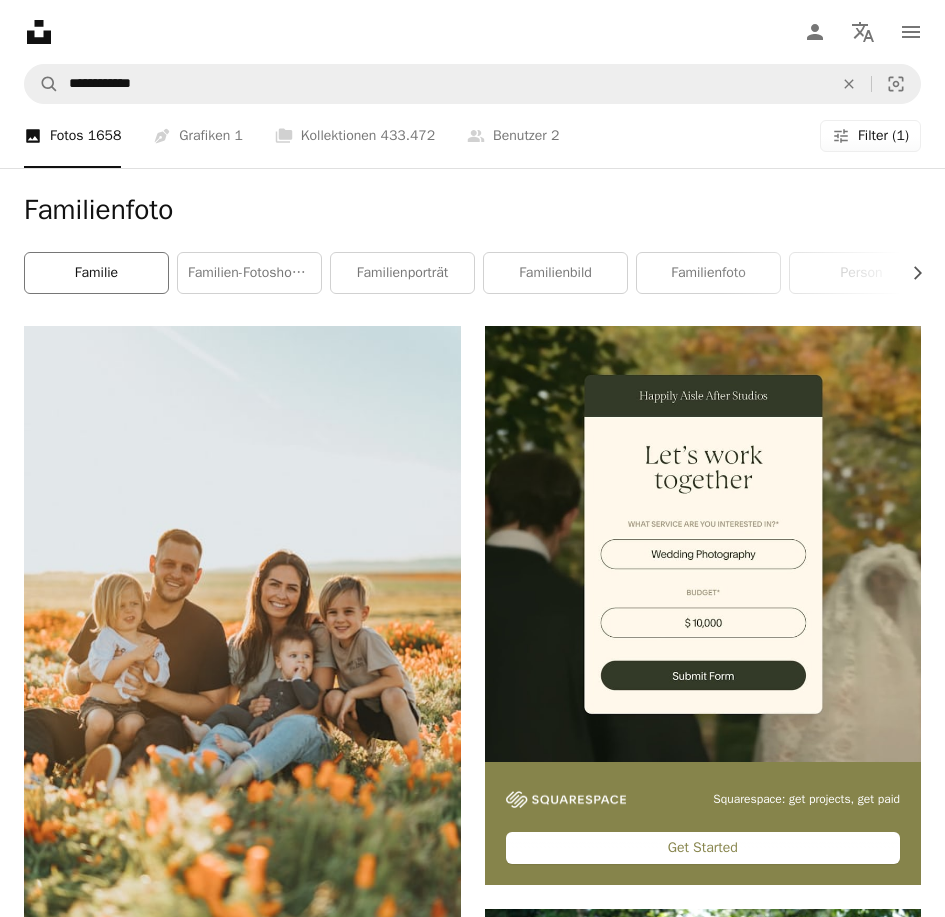 click on "Familie" at bounding box center [96, 273] 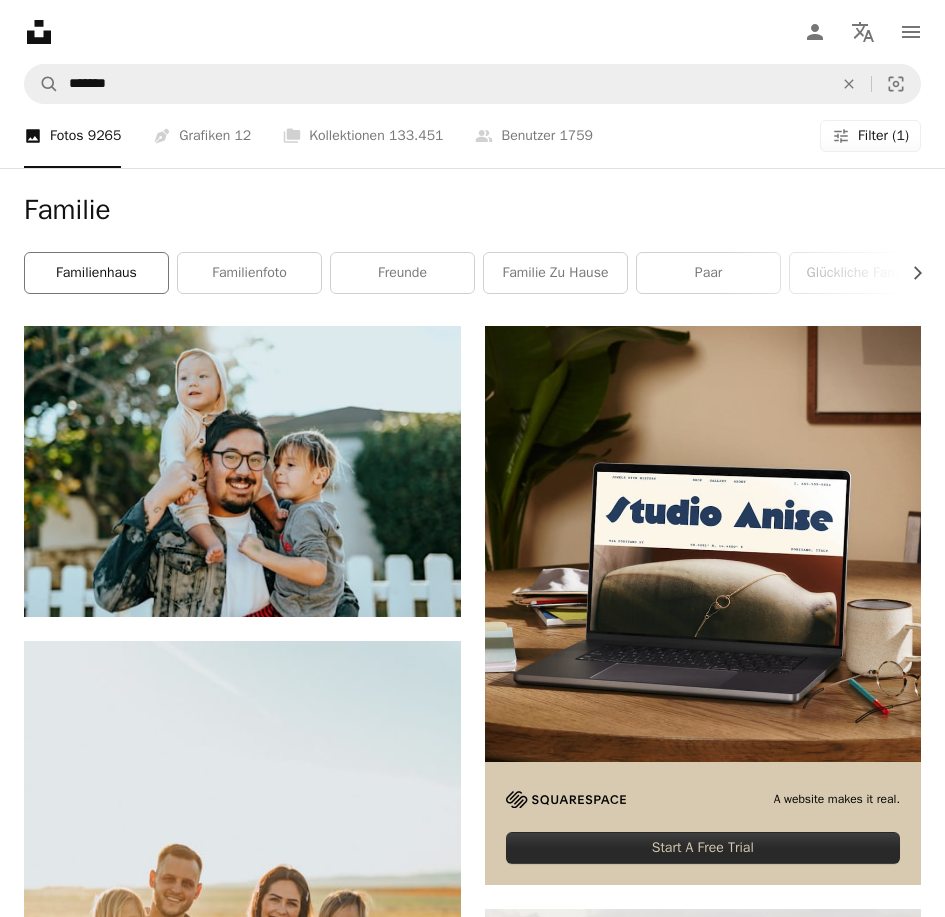 click on "Familienhaus" at bounding box center (96, 273) 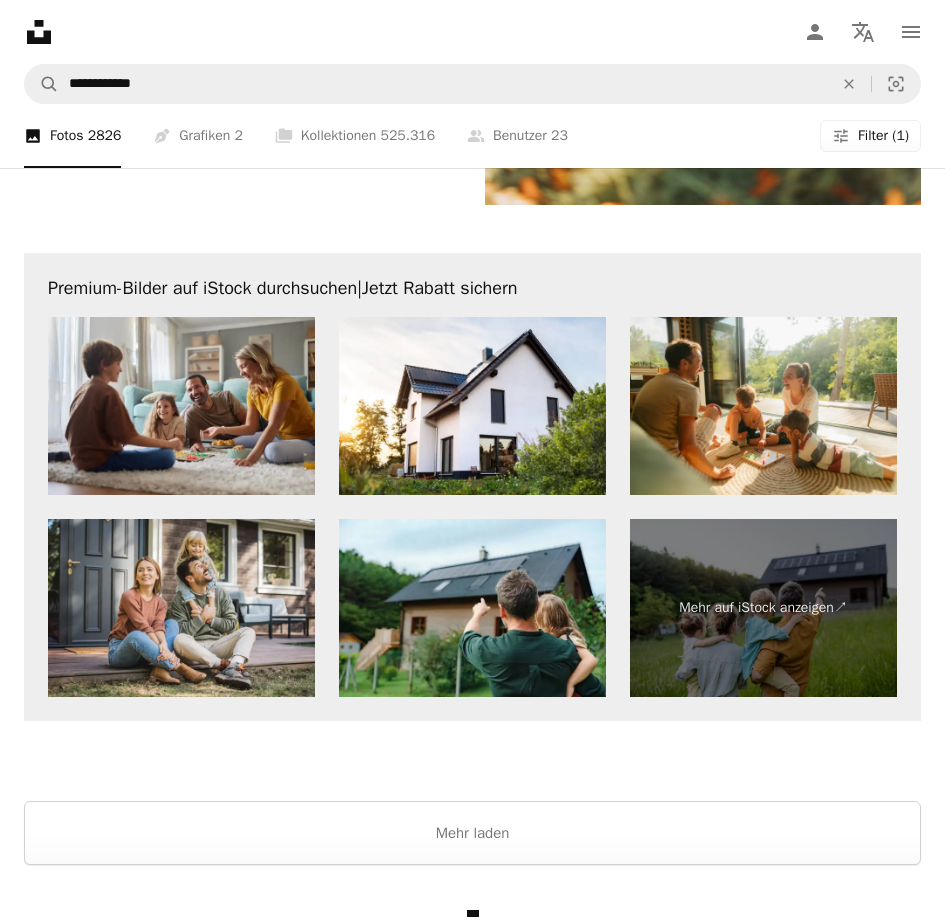 scroll, scrollTop: 4099, scrollLeft: 0, axis: vertical 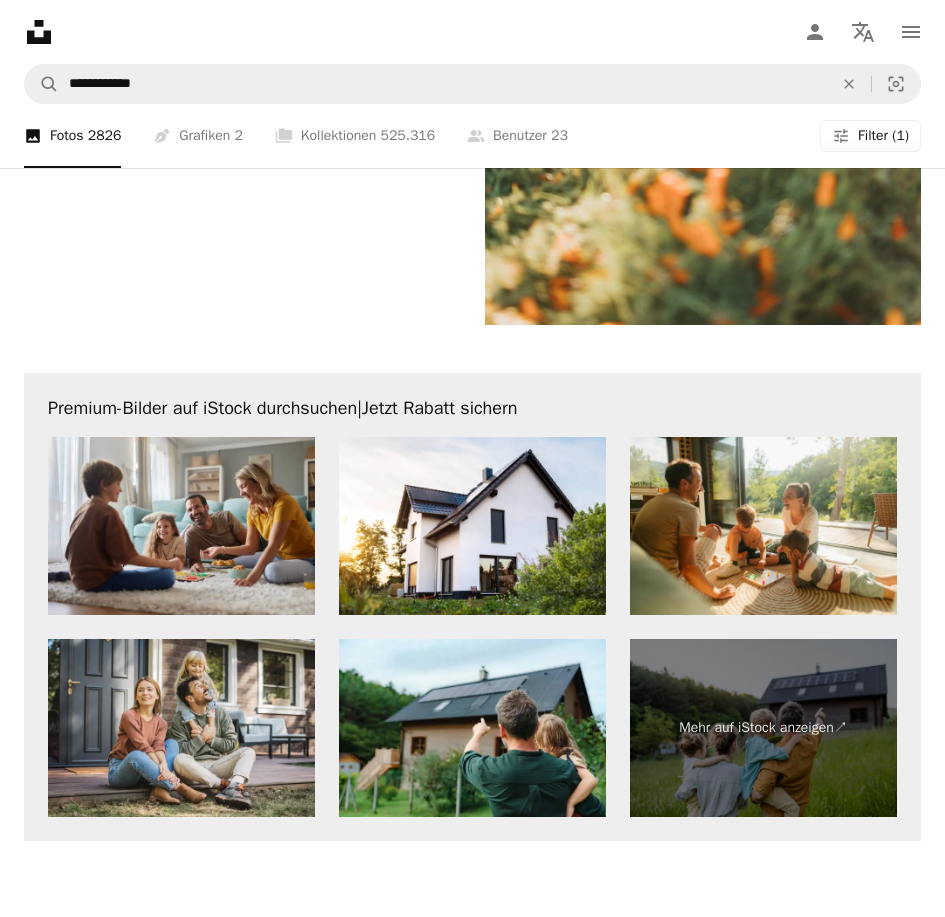 click on "Filter (1)" at bounding box center [883, 136] 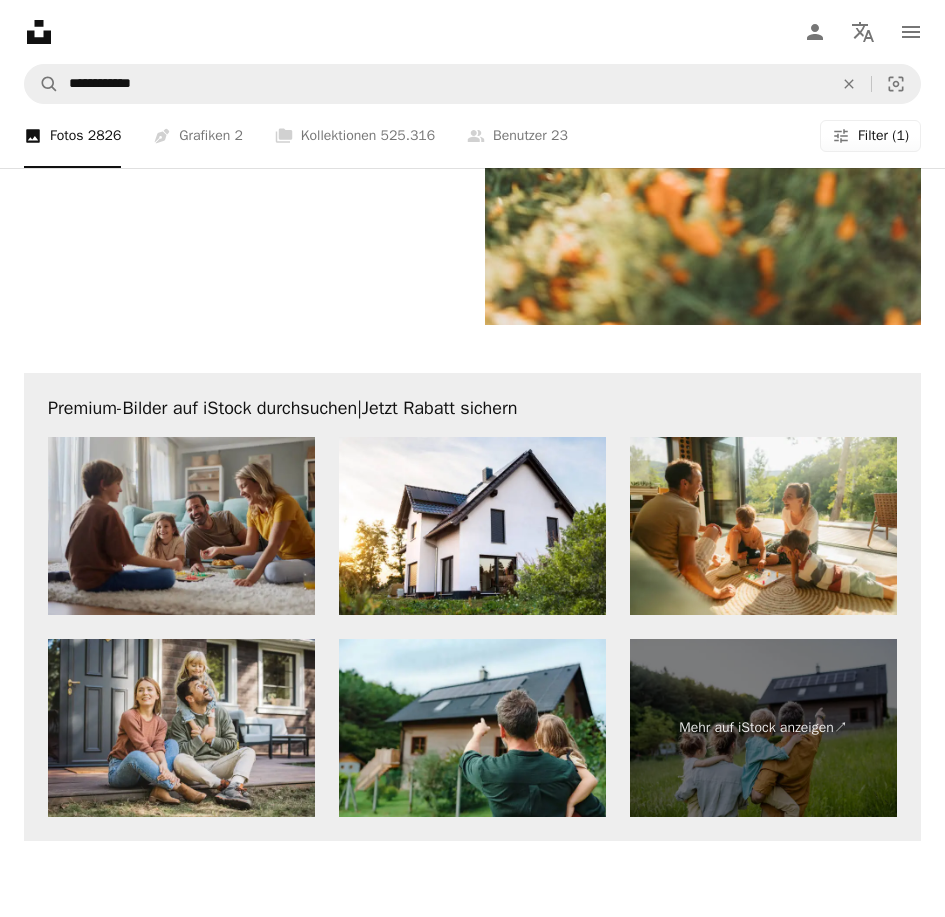 click at bounding box center [181, 526] 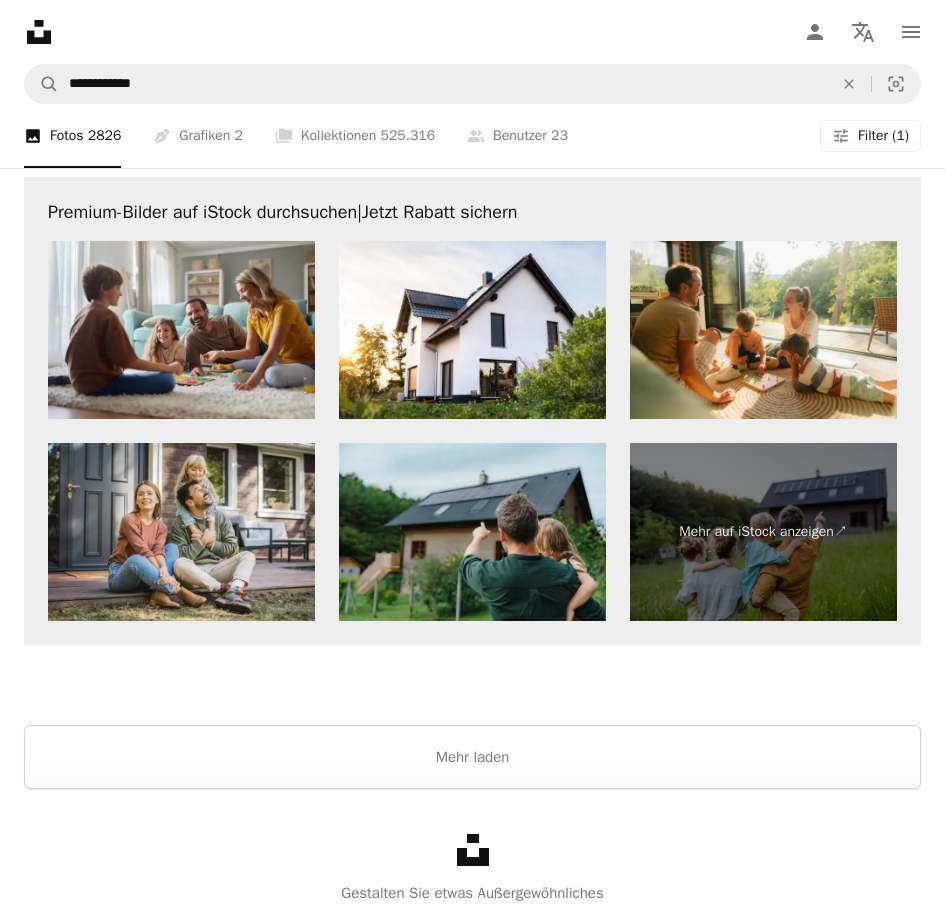 scroll, scrollTop: 4299, scrollLeft: 0, axis: vertical 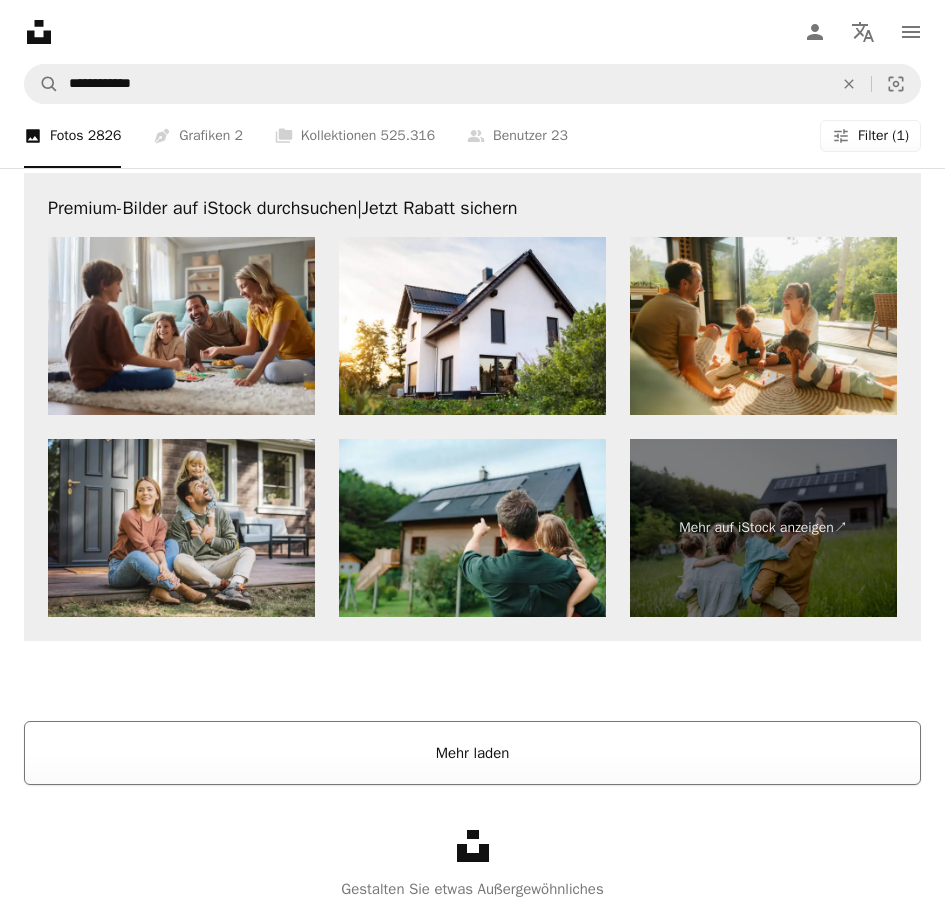 click on "Mehr laden" at bounding box center (472, 753) 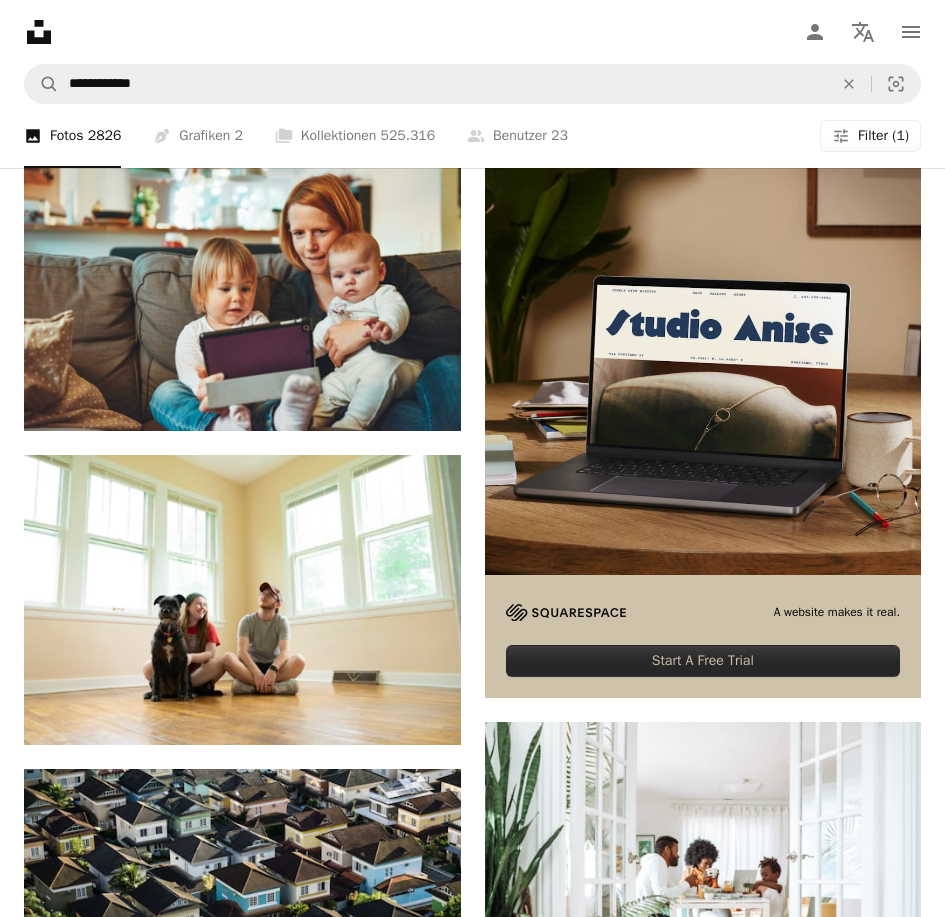 scroll, scrollTop: 0, scrollLeft: 0, axis: both 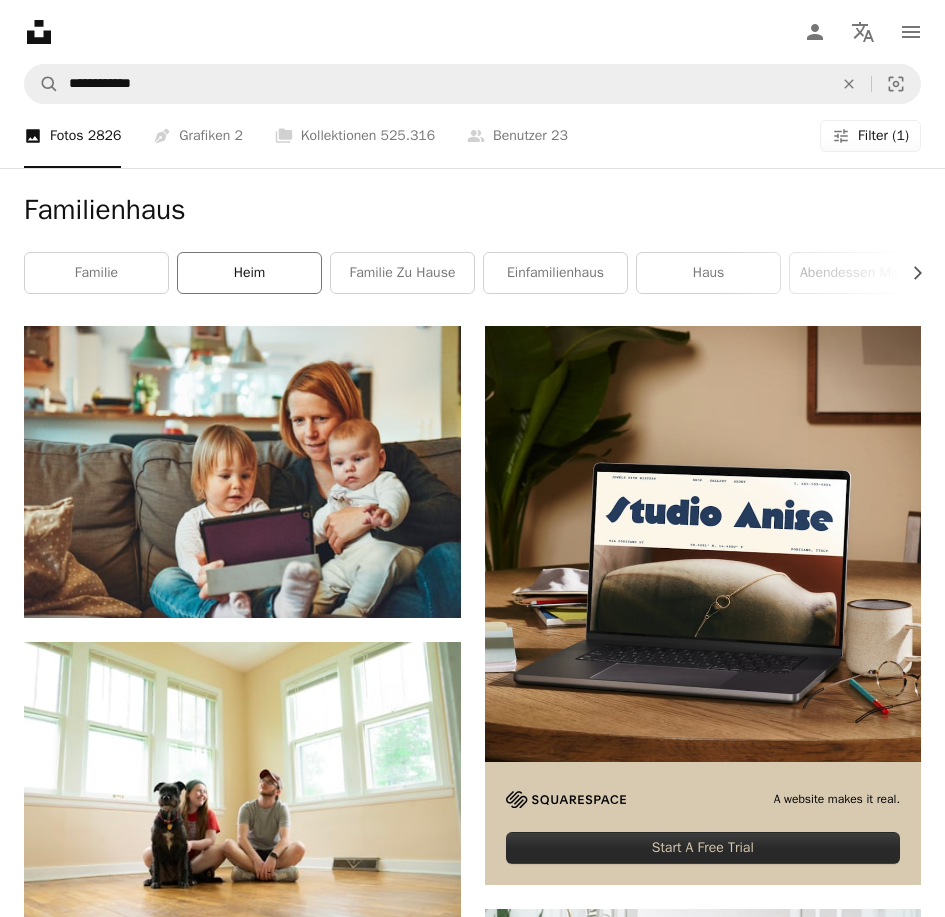 click on "Heim" at bounding box center (249, 273) 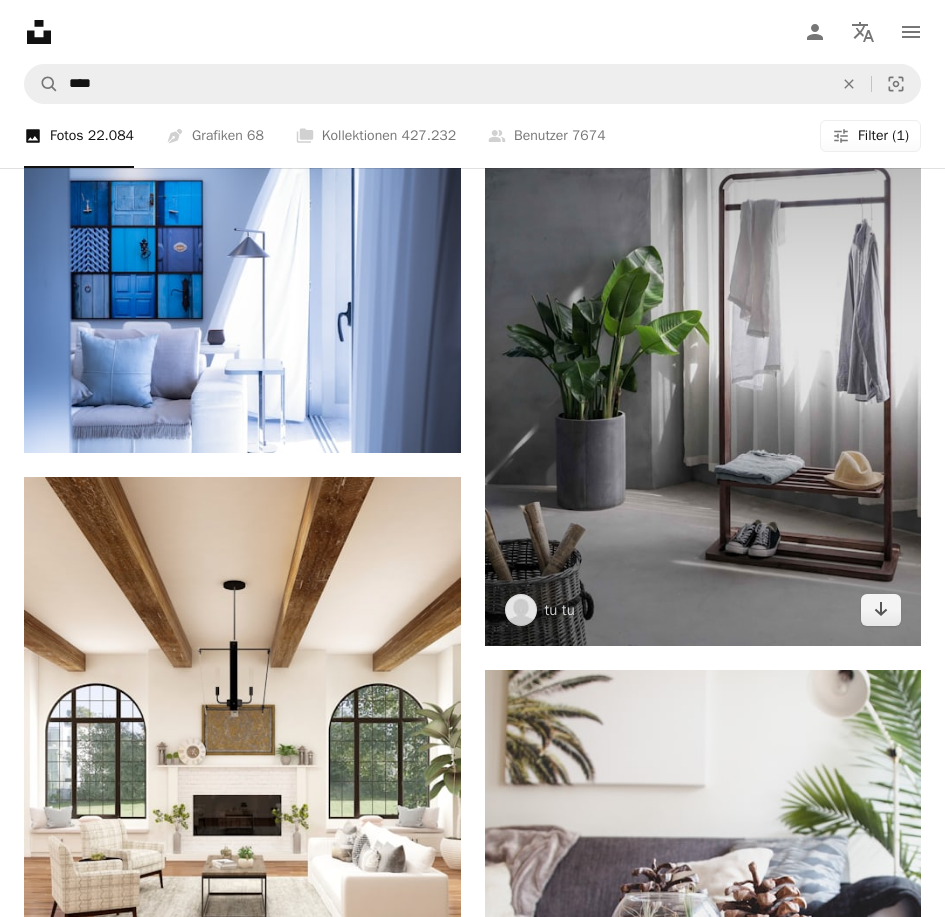 scroll, scrollTop: 8522, scrollLeft: 0, axis: vertical 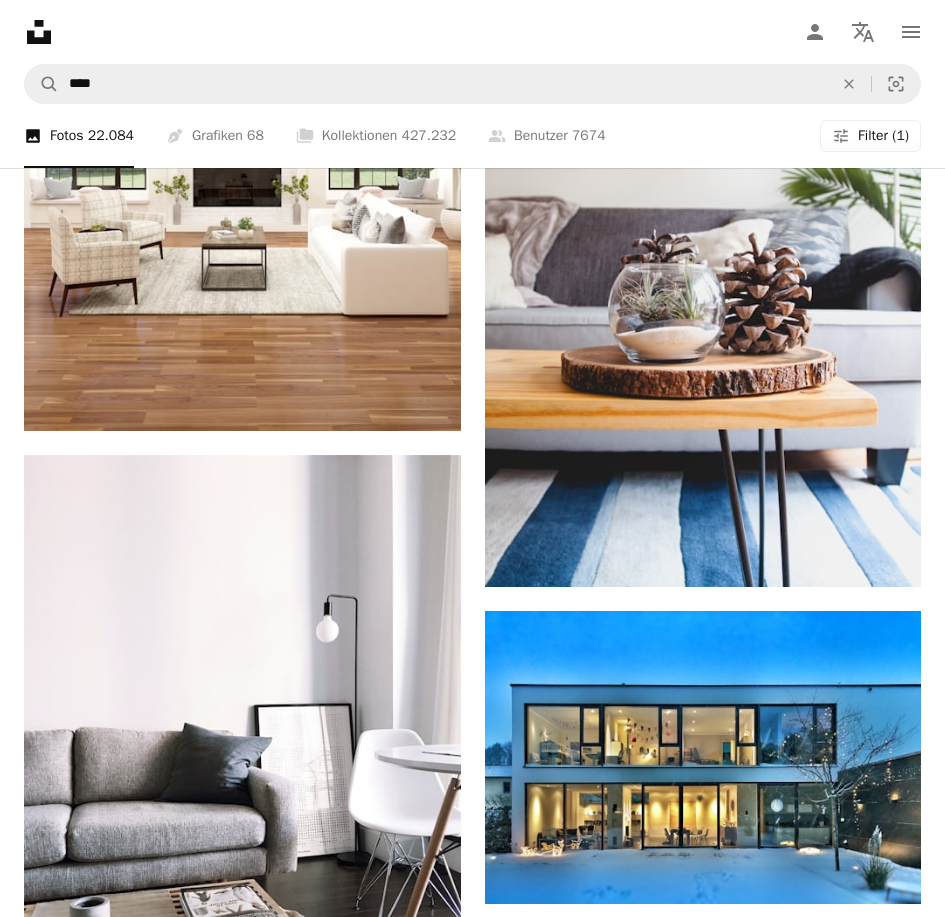 click on "Filter (1)" at bounding box center [883, 136] 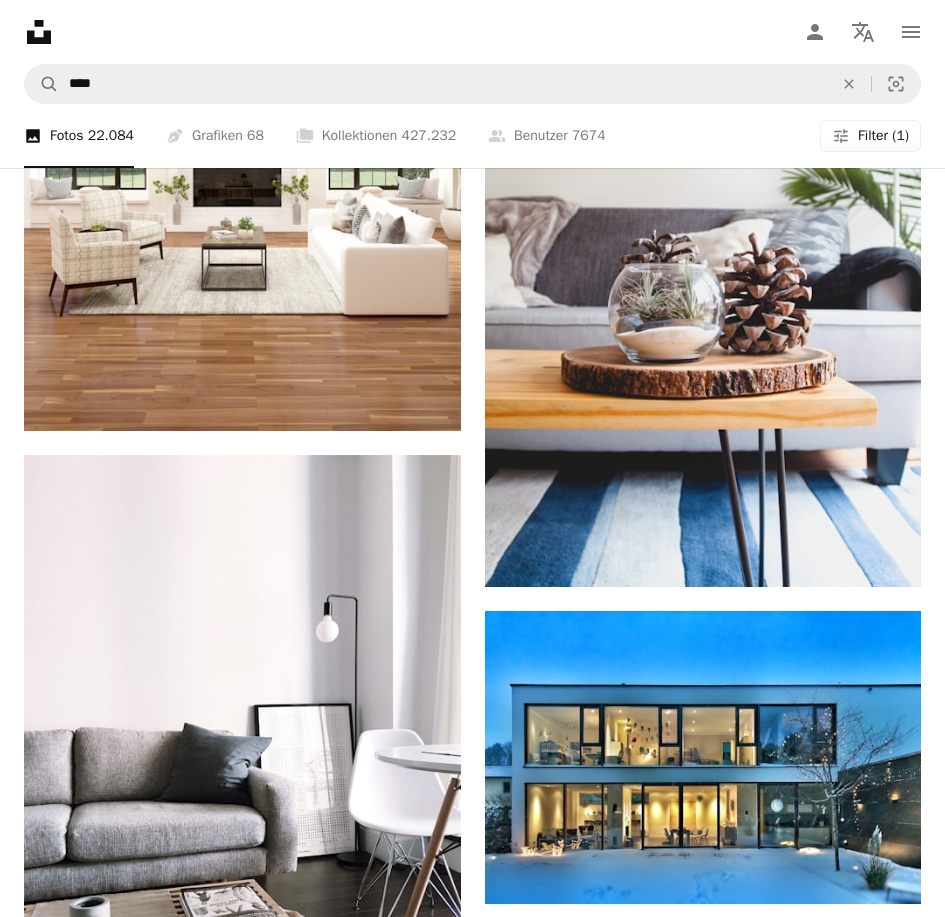 click on "Alle" at bounding box center [472, 8273] 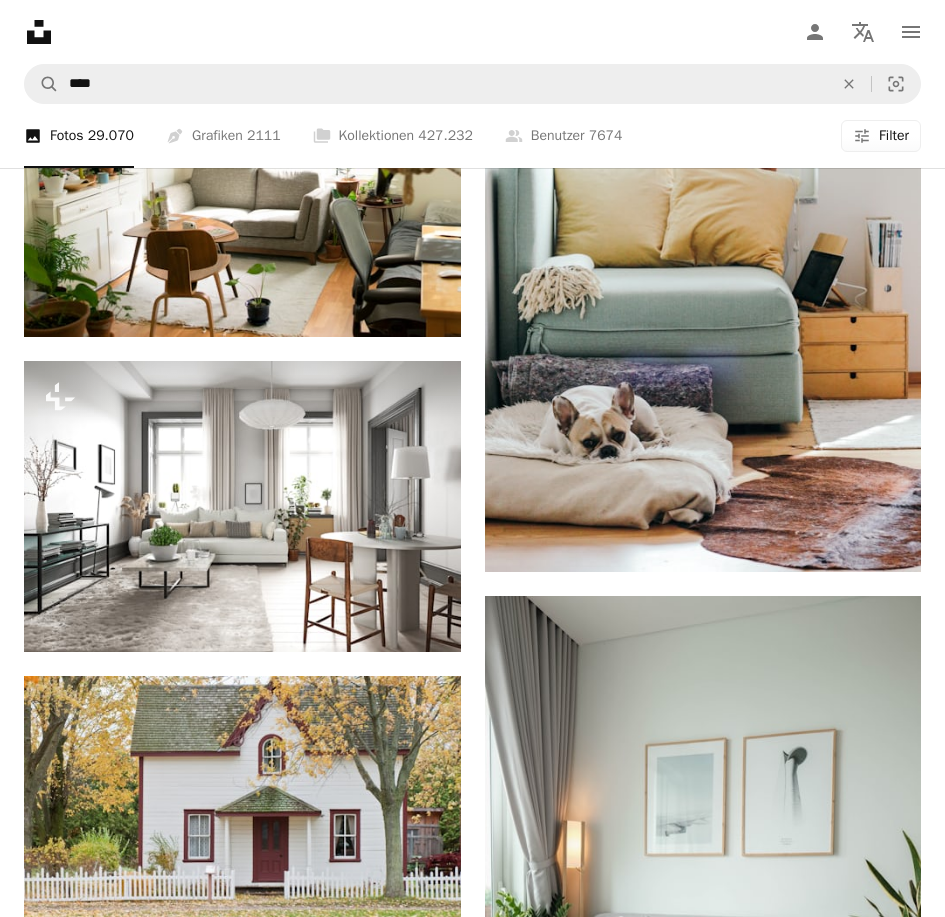 scroll, scrollTop: 0, scrollLeft: 0, axis: both 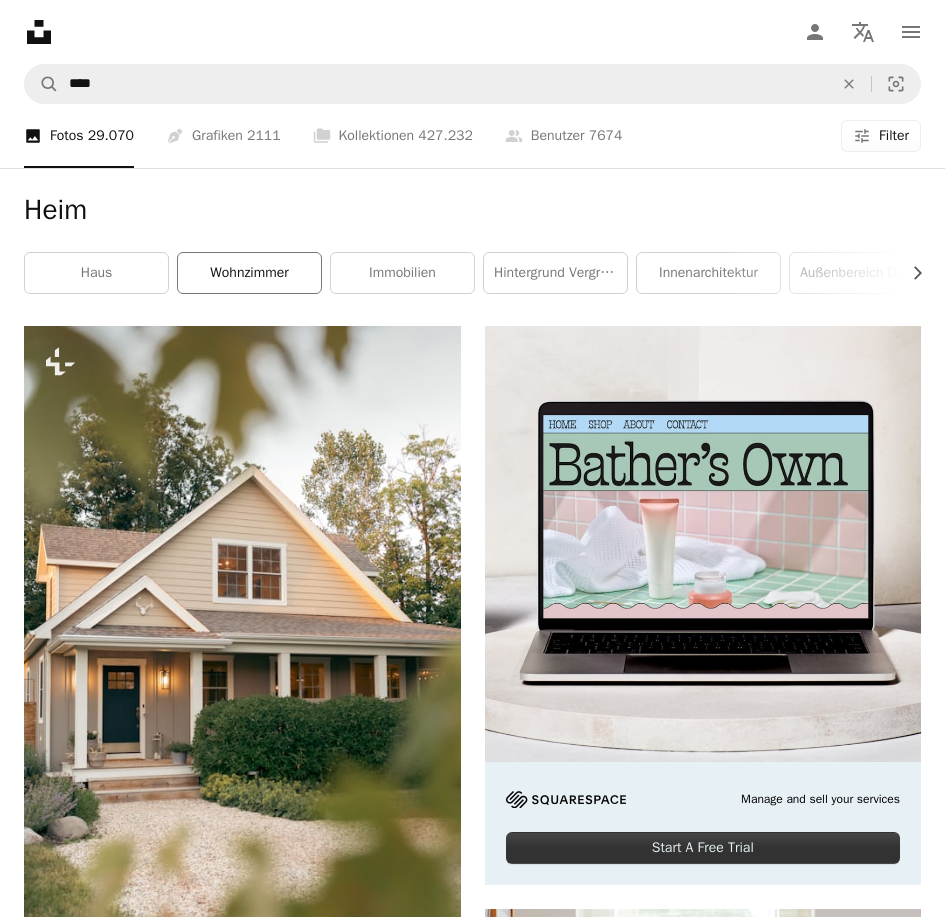 click on "Wohnzimmer" at bounding box center (249, 273) 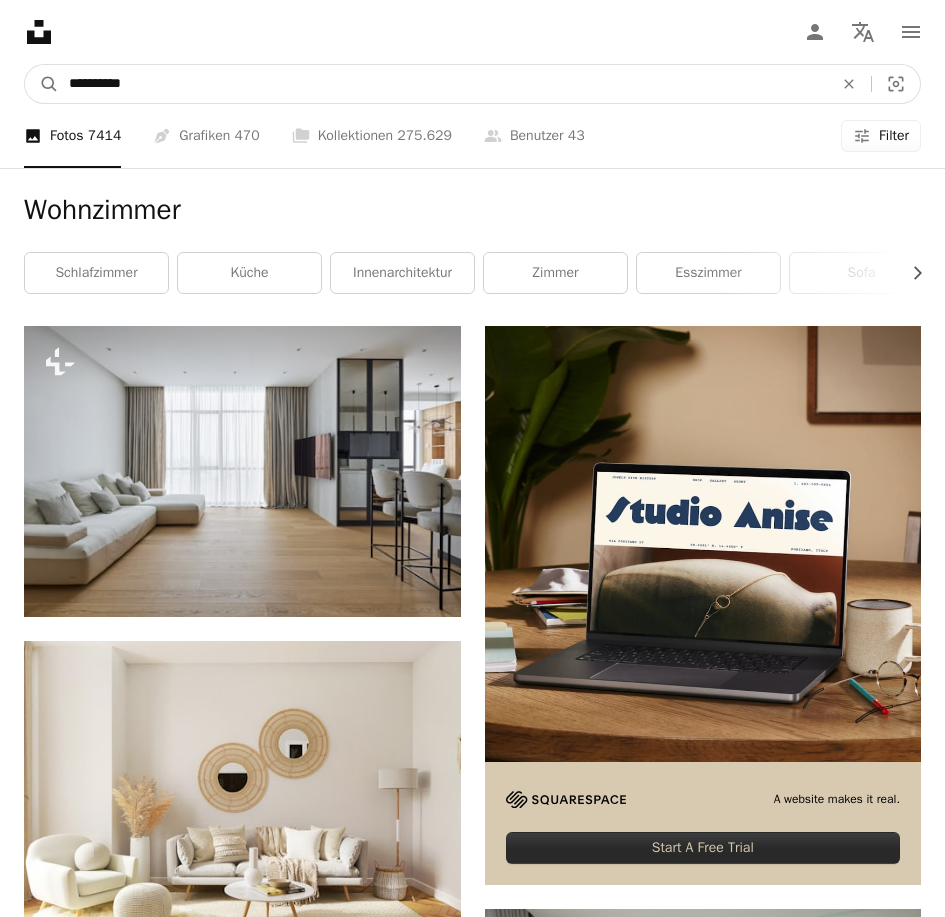 click on "**********" at bounding box center [443, 84] 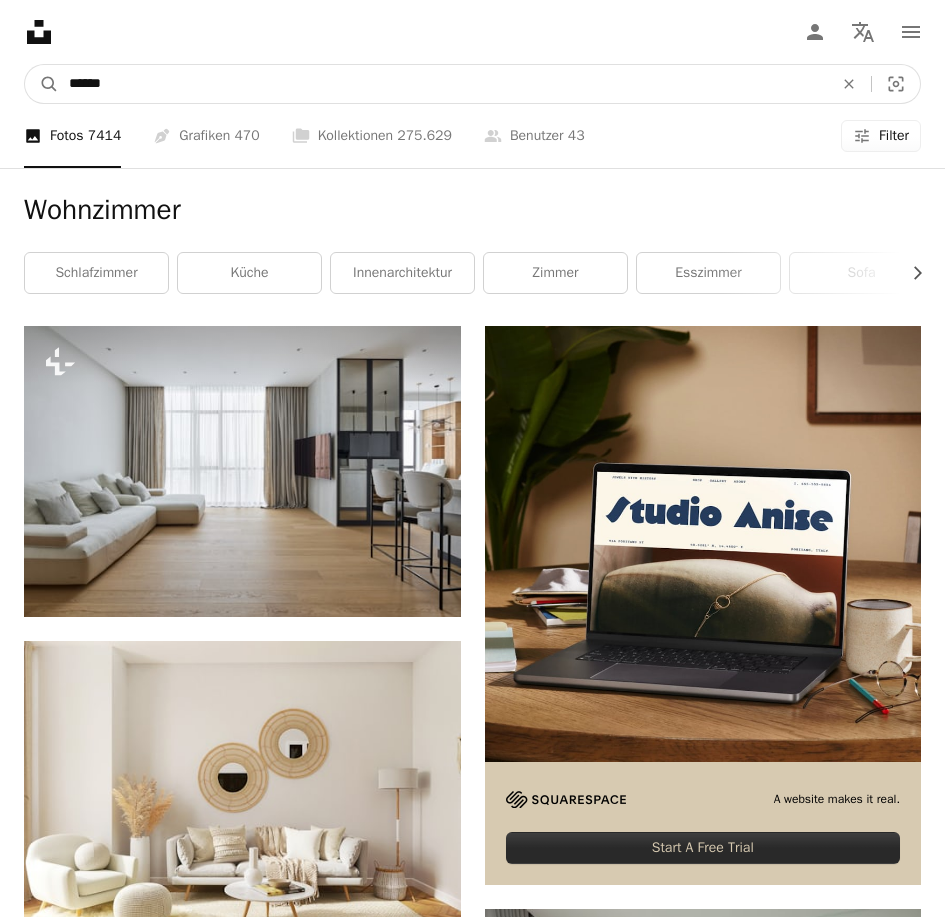 type on "*******" 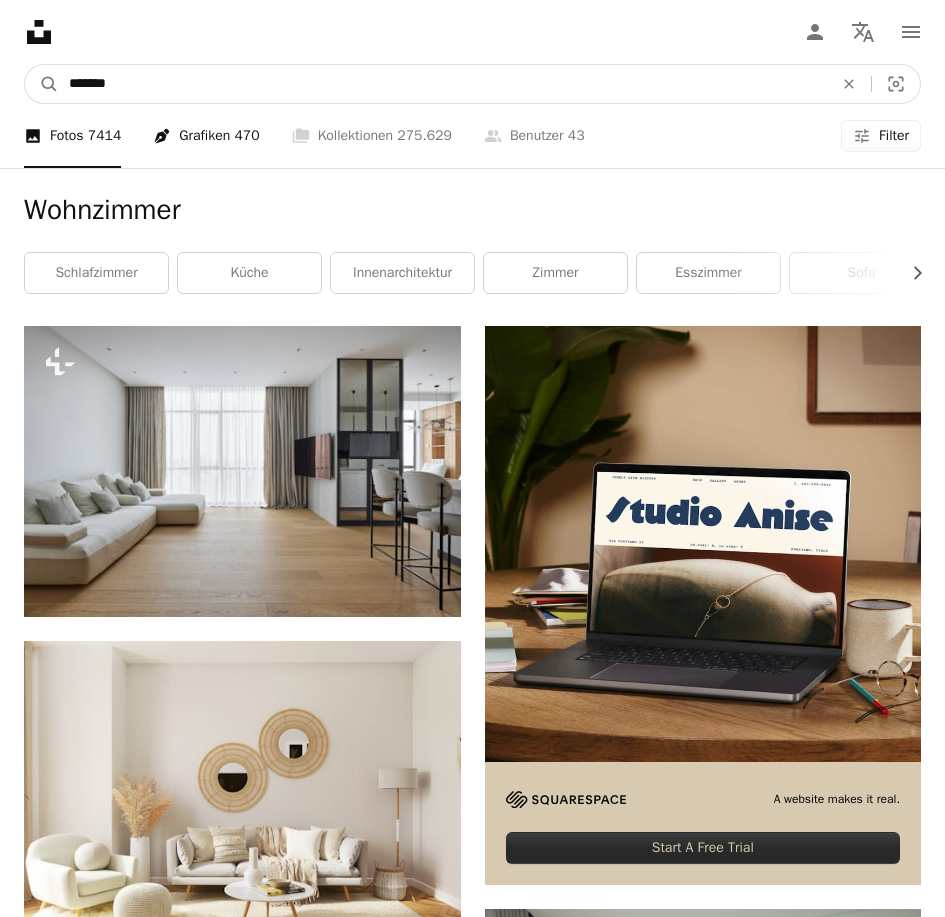 click on "A magnifying glass" at bounding box center (42, 84) 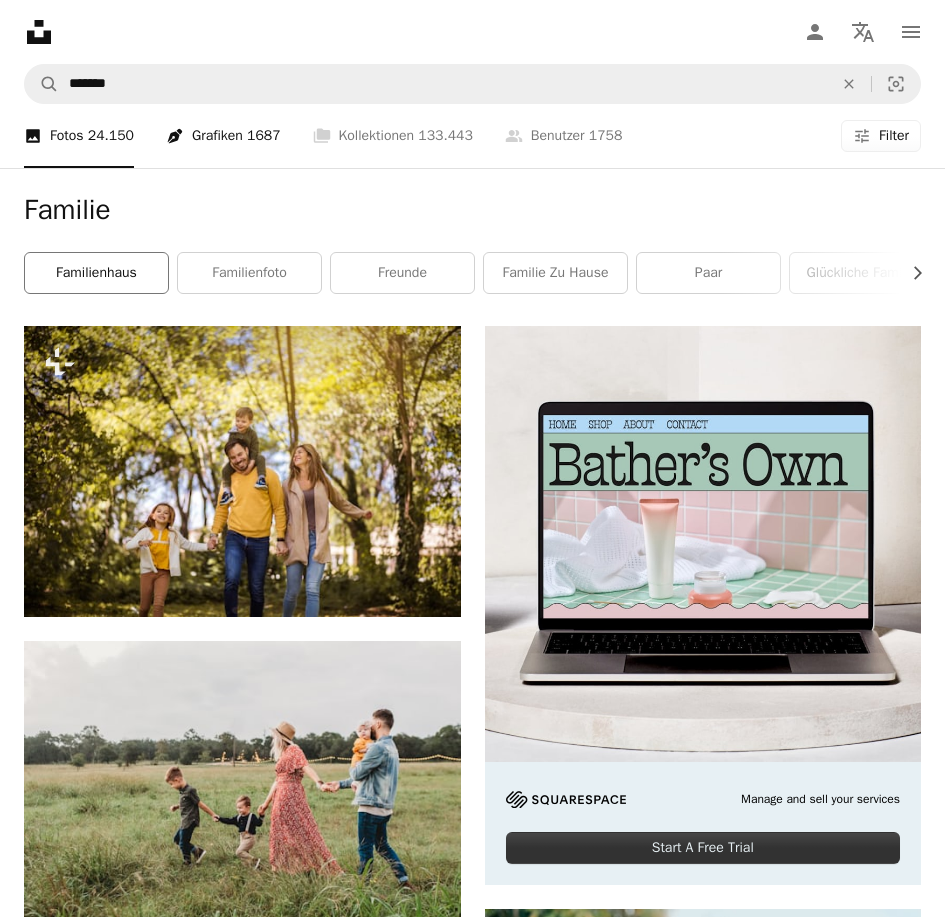 click on "Familienhaus" at bounding box center [96, 273] 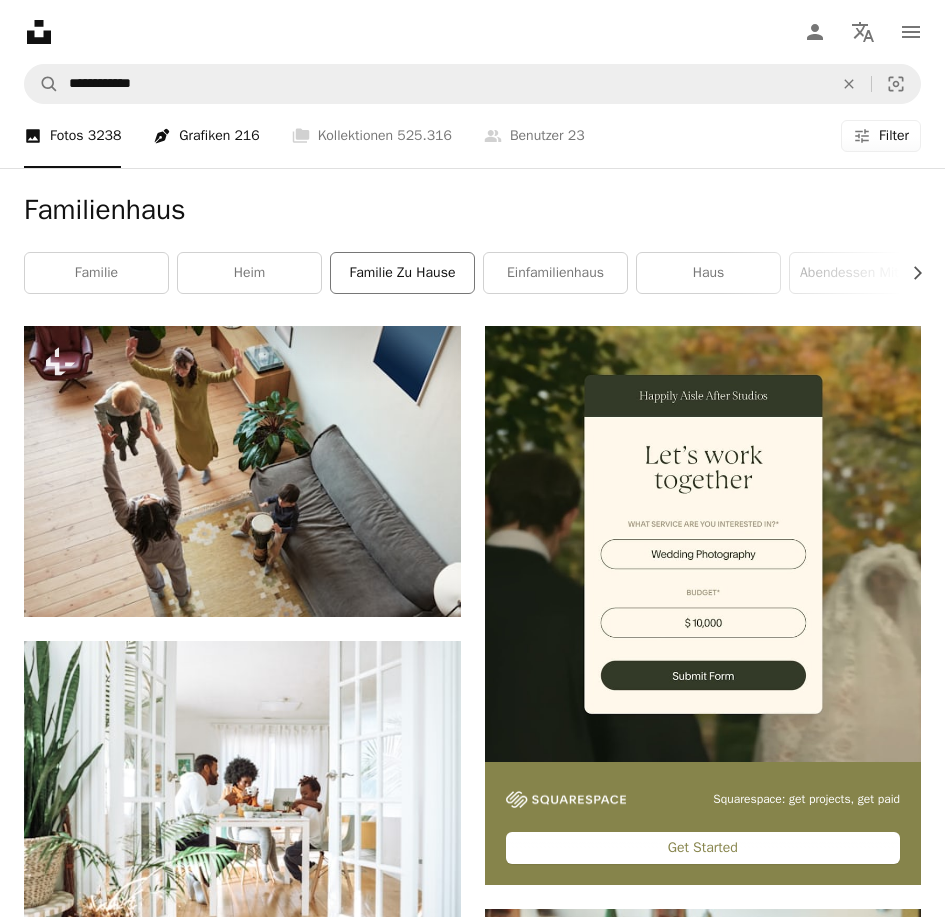 click on "Familie zu Hause" at bounding box center [402, 273] 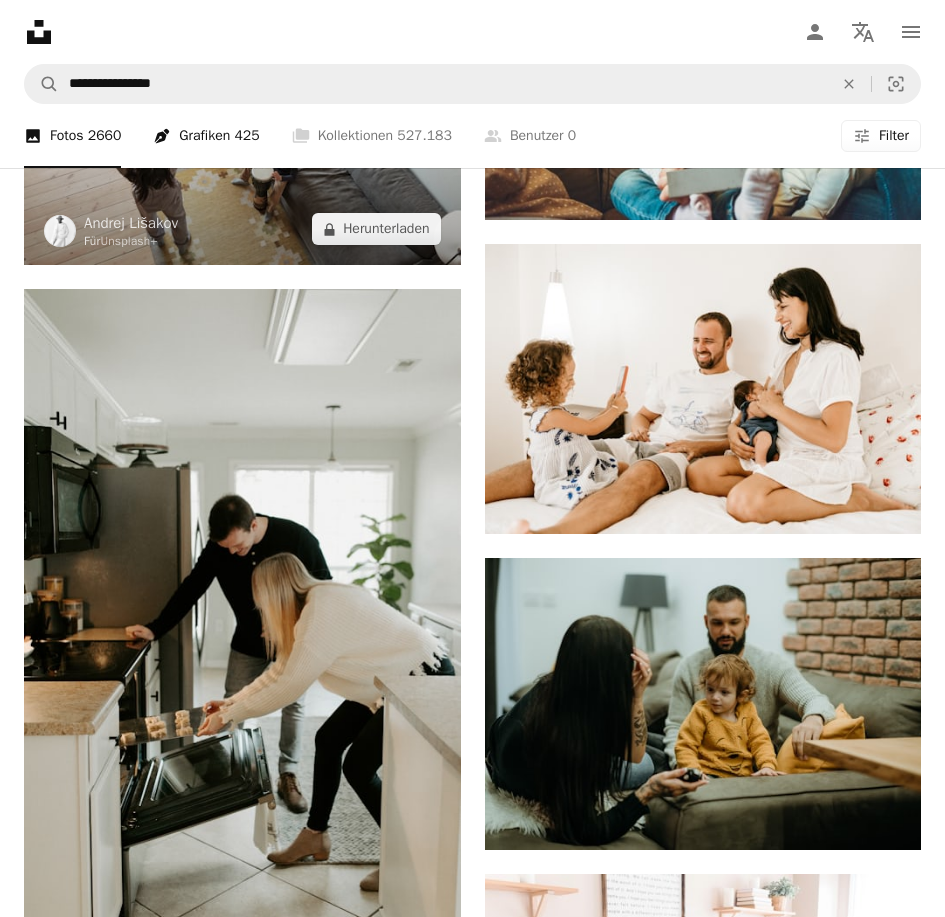 scroll, scrollTop: 736, scrollLeft: 0, axis: vertical 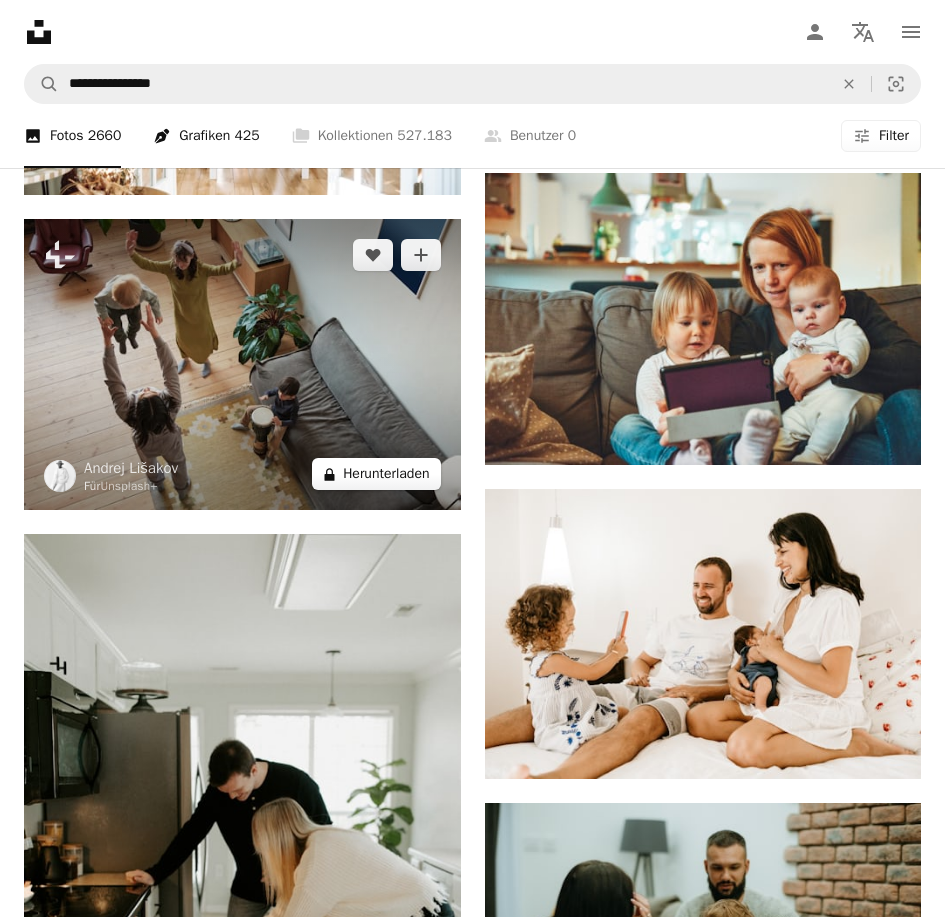 click on "A lock   Herunterladen" at bounding box center (376, 474) 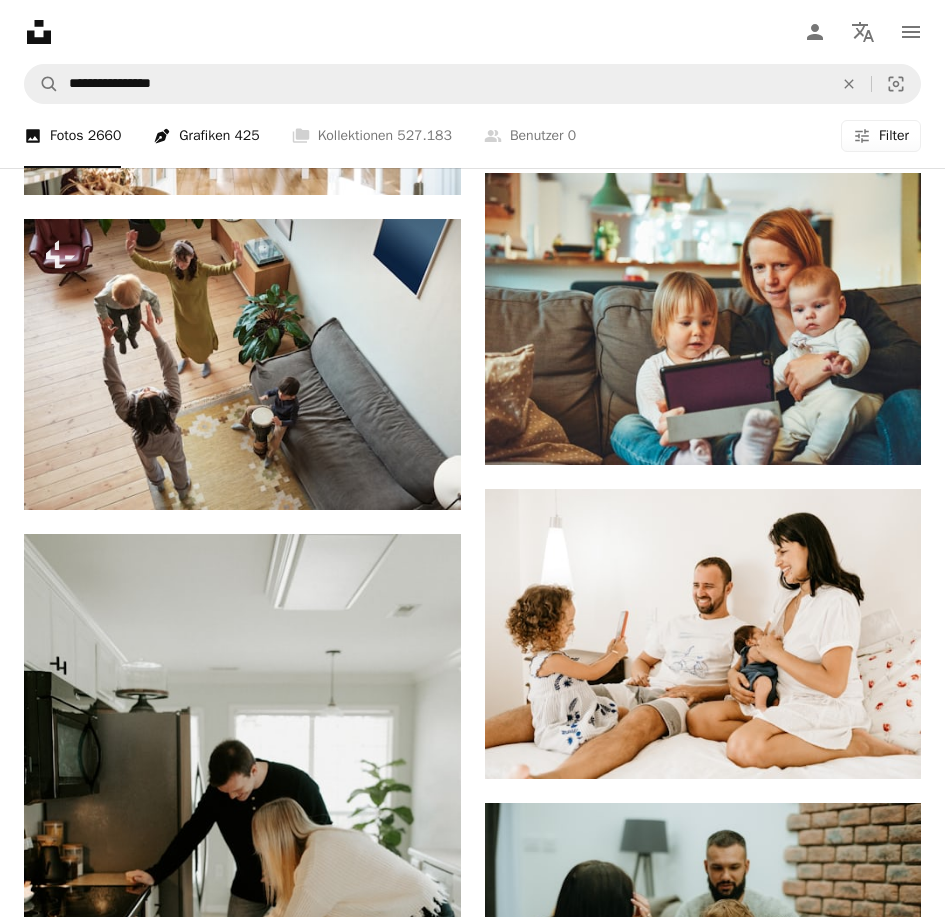 click on "An X shape Gebrauchsfertige Premium-Bilder. Profitieren Sie von unbegrenztem Zugang. A plus sign Monatlich neue Inhalte nur für Mitglieder A plus sign Beliebig viele lizenzfreie Downloads A plus sign Grafiken  Neu A plus sign Verbesserter Rechtsschutz jährlich 66 %  Rabatt monatlich 12 €   4 € EUR pro Monat * Unsplash+  sichern * Bei Zahlung pro Jahr, im Voraus in Rechnung gestellt  48 € Zuzüglich der jeweiligen MwSt. Automatische Erneuerung. Sie können jederzeit kündigen." at bounding box center (472, 4925) 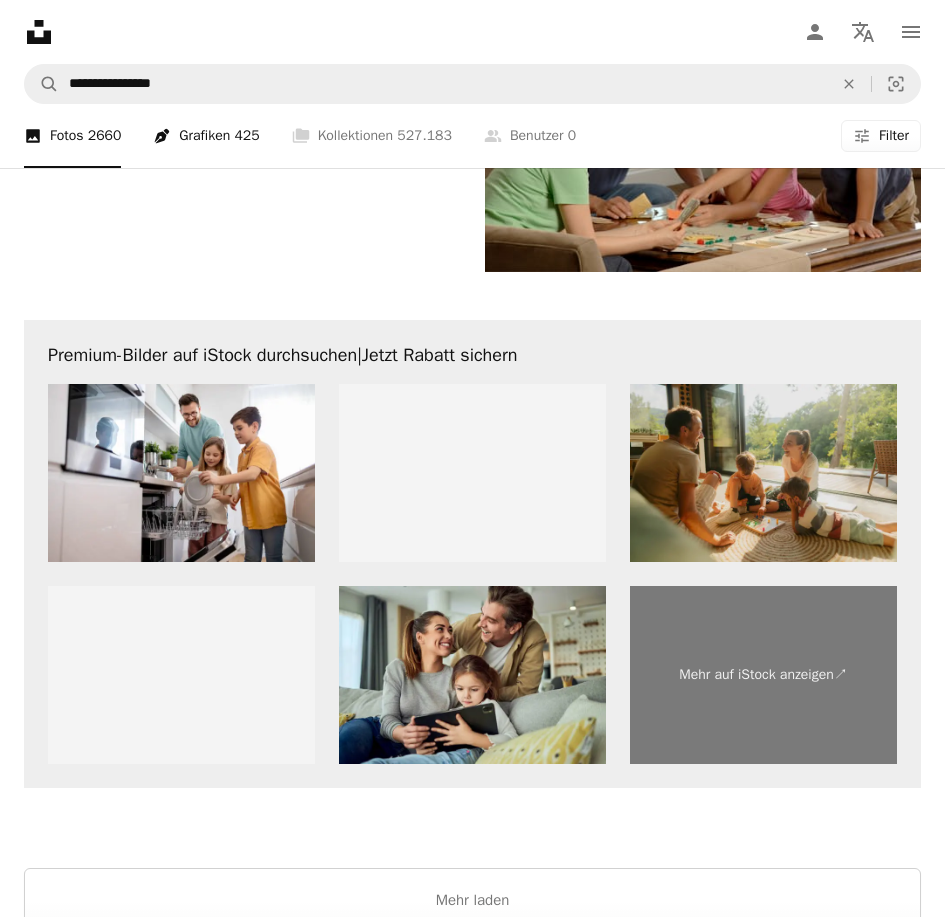 scroll, scrollTop: 4279, scrollLeft: 0, axis: vertical 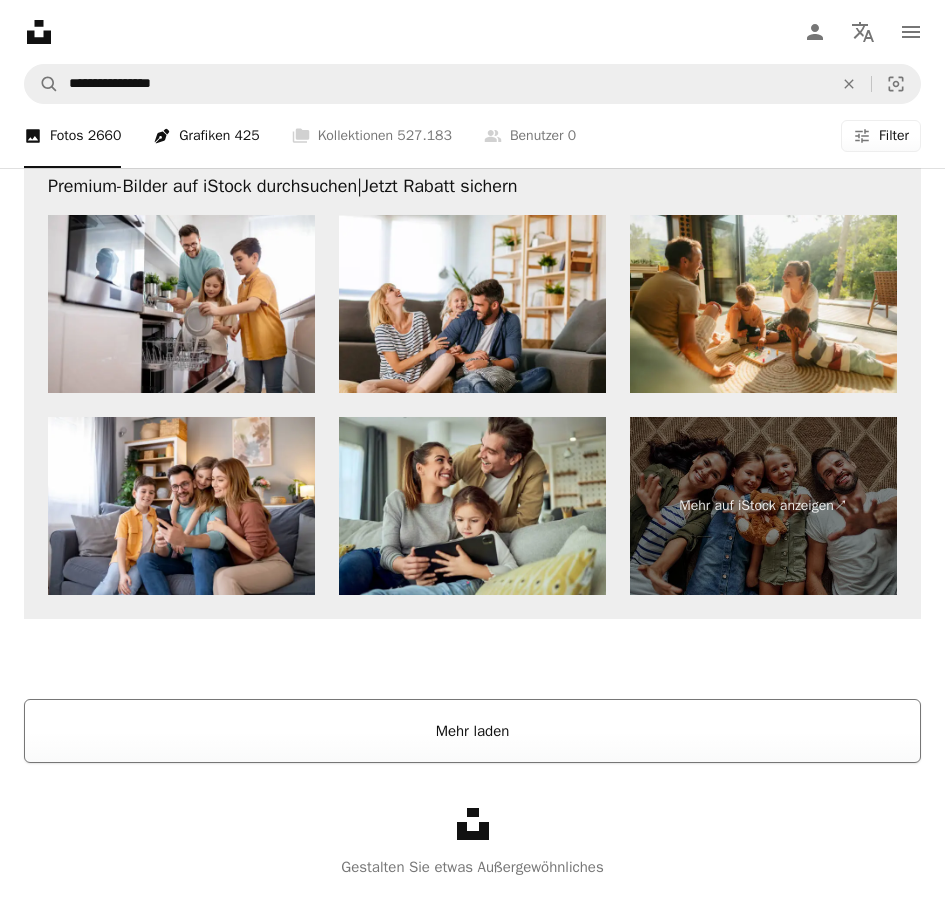 click on "Mehr laden" at bounding box center [472, 731] 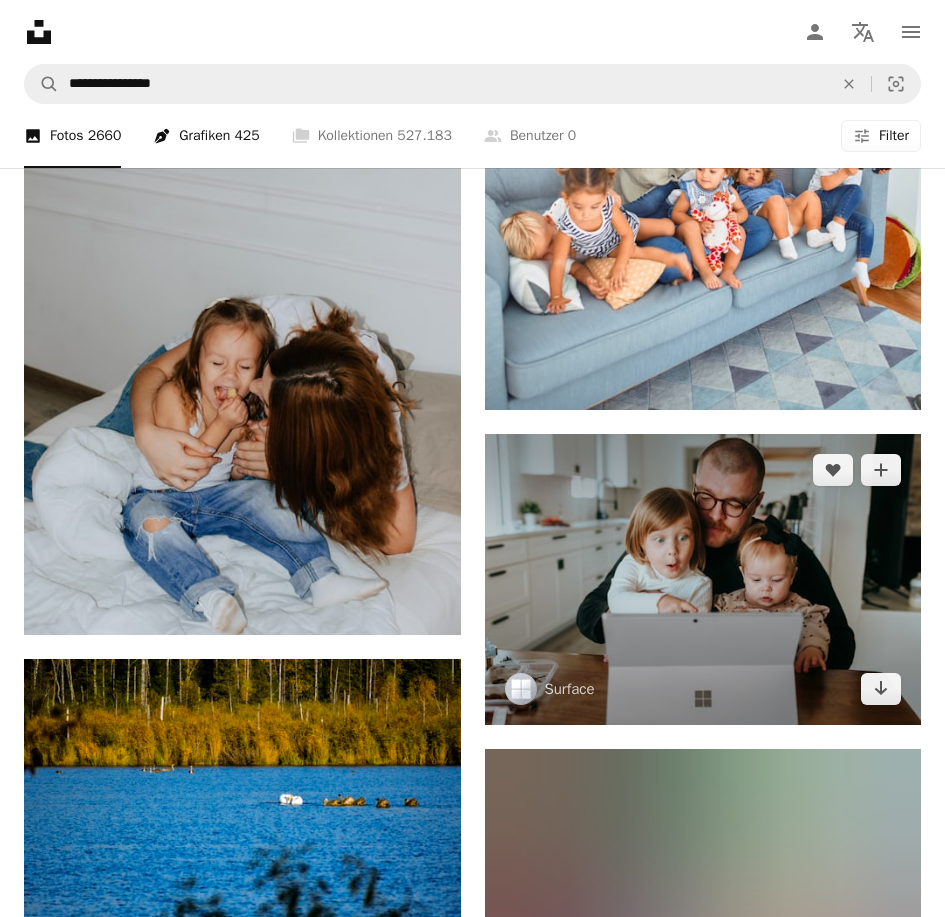 scroll, scrollTop: 11266, scrollLeft: 0, axis: vertical 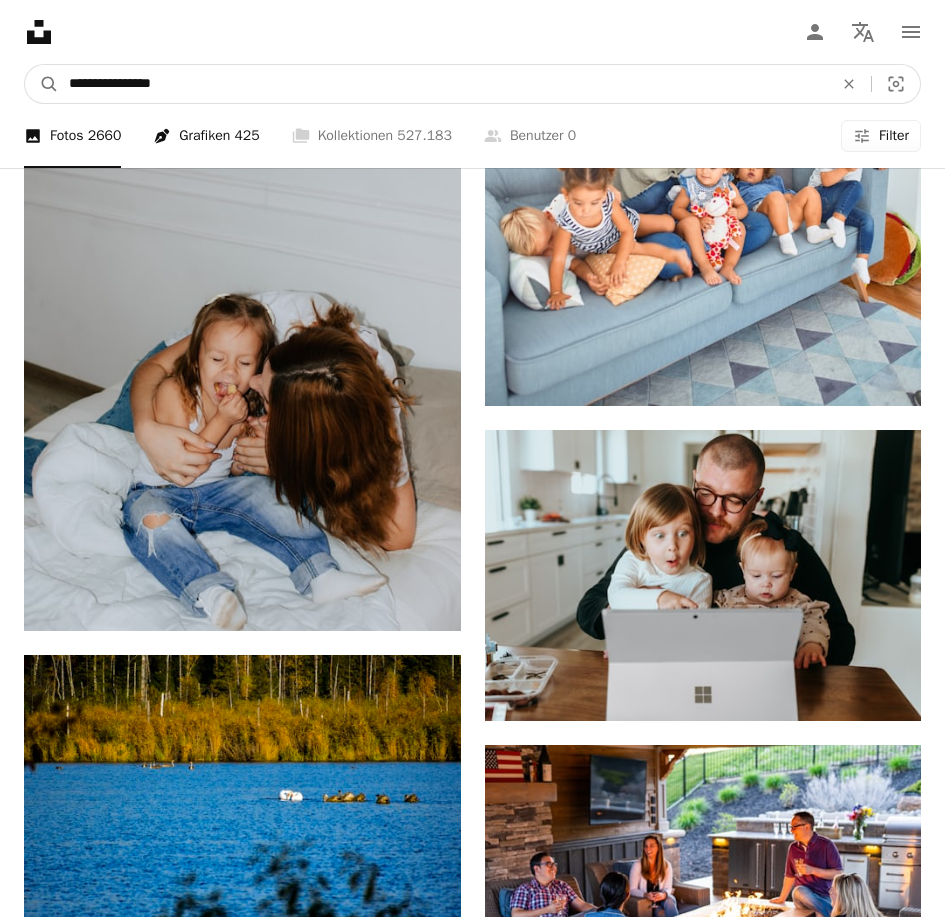 click on "**********" at bounding box center (443, 84) 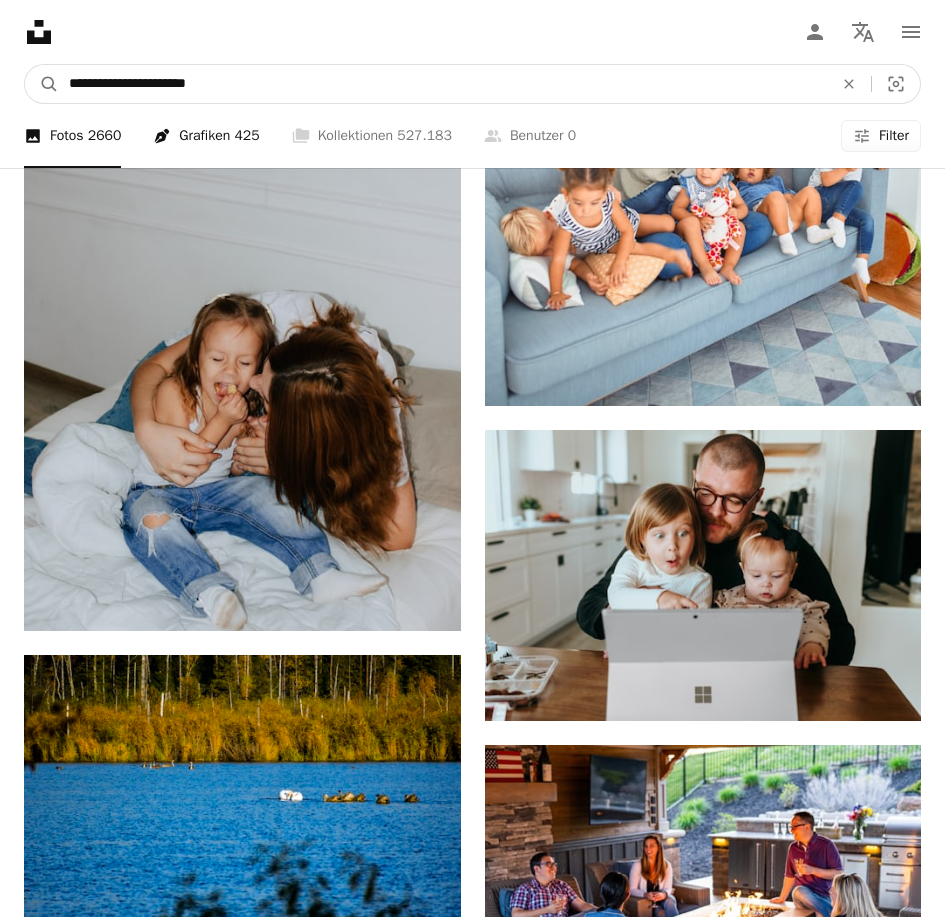 type on "**********" 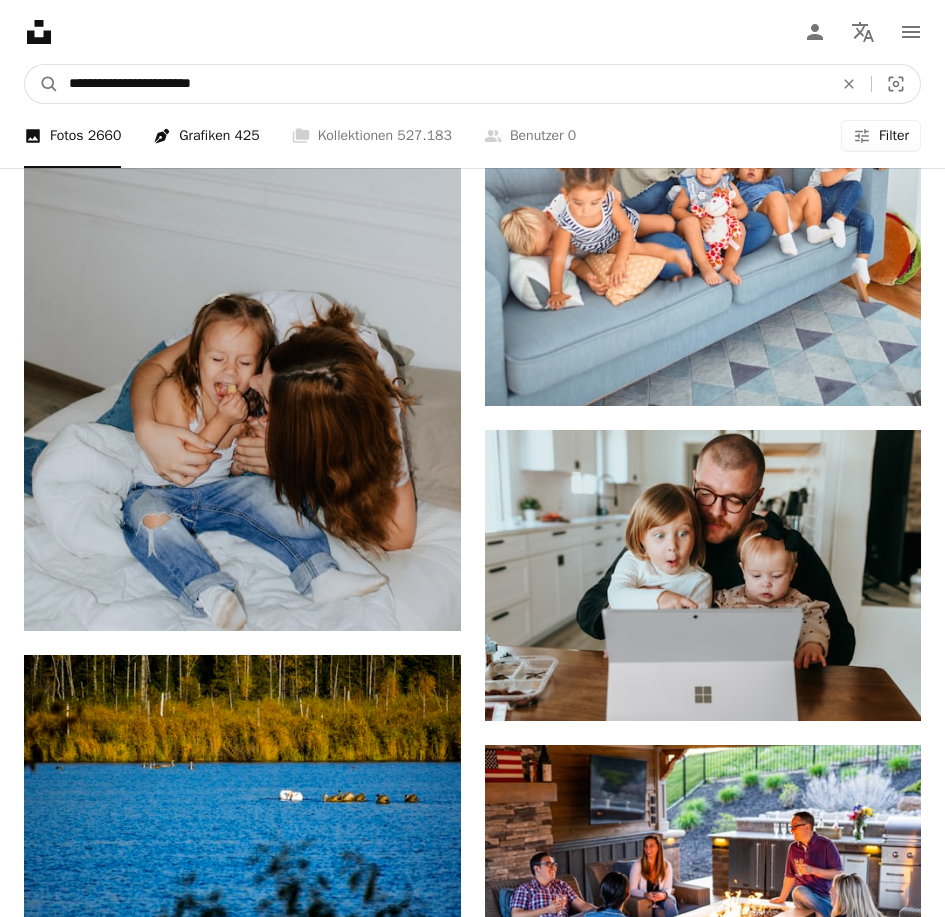 click on "A magnifying glass" at bounding box center (42, 84) 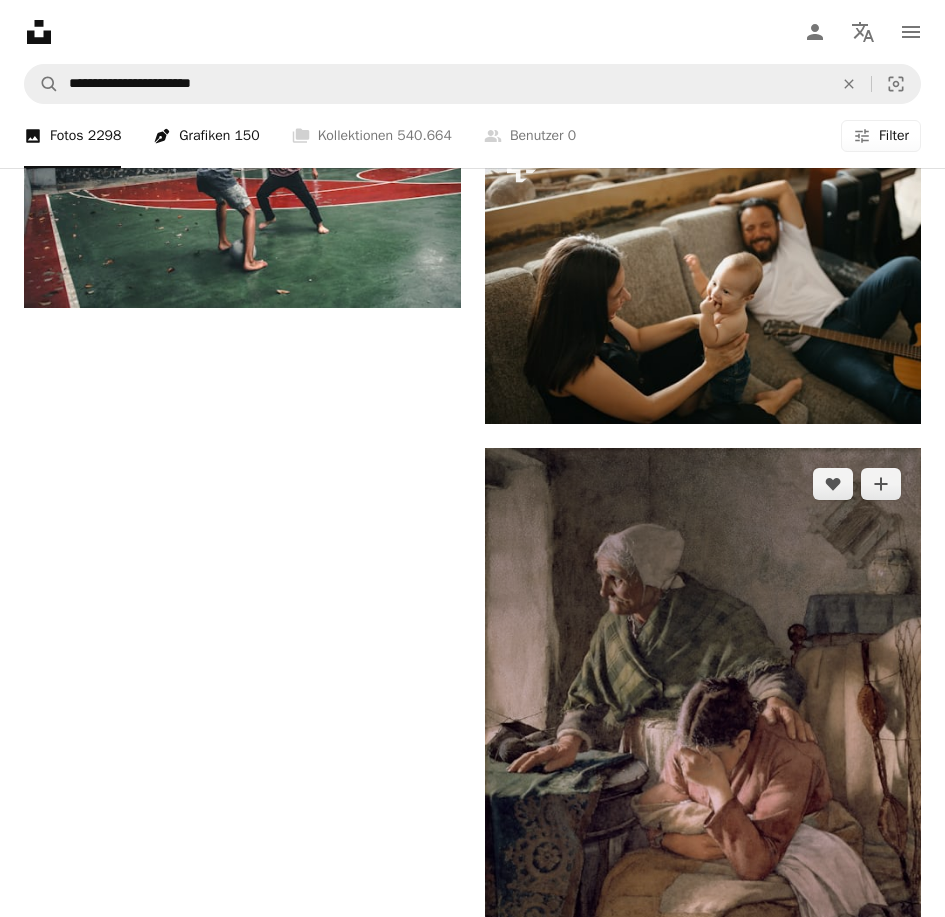 scroll, scrollTop: 5362, scrollLeft: 0, axis: vertical 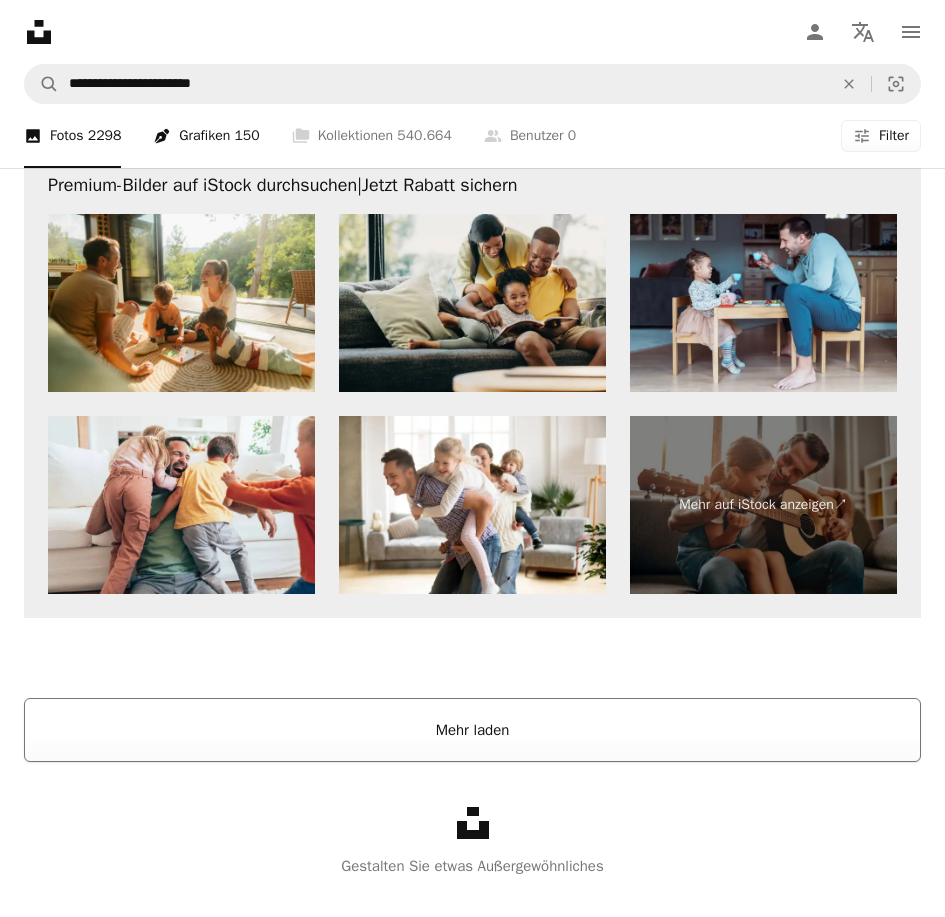 click on "Mehr laden" at bounding box center (472, 730) 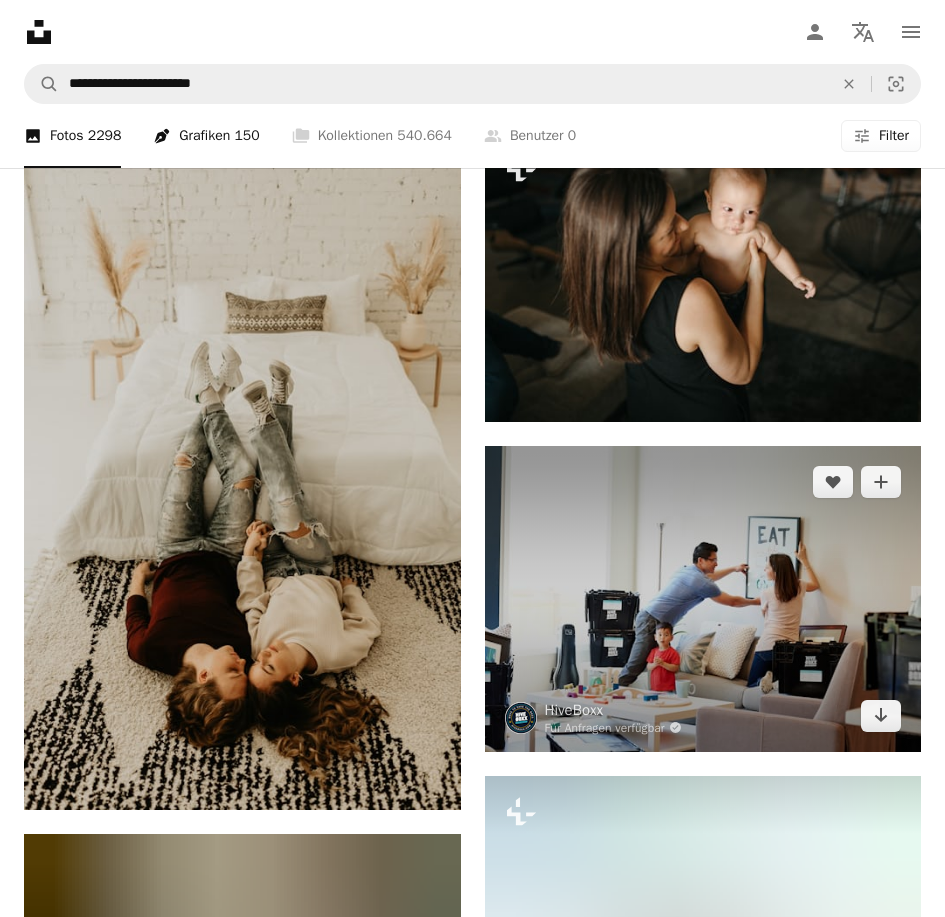 scroll, scrollTop: 24245, scrollLeft: 0, axis: vertical 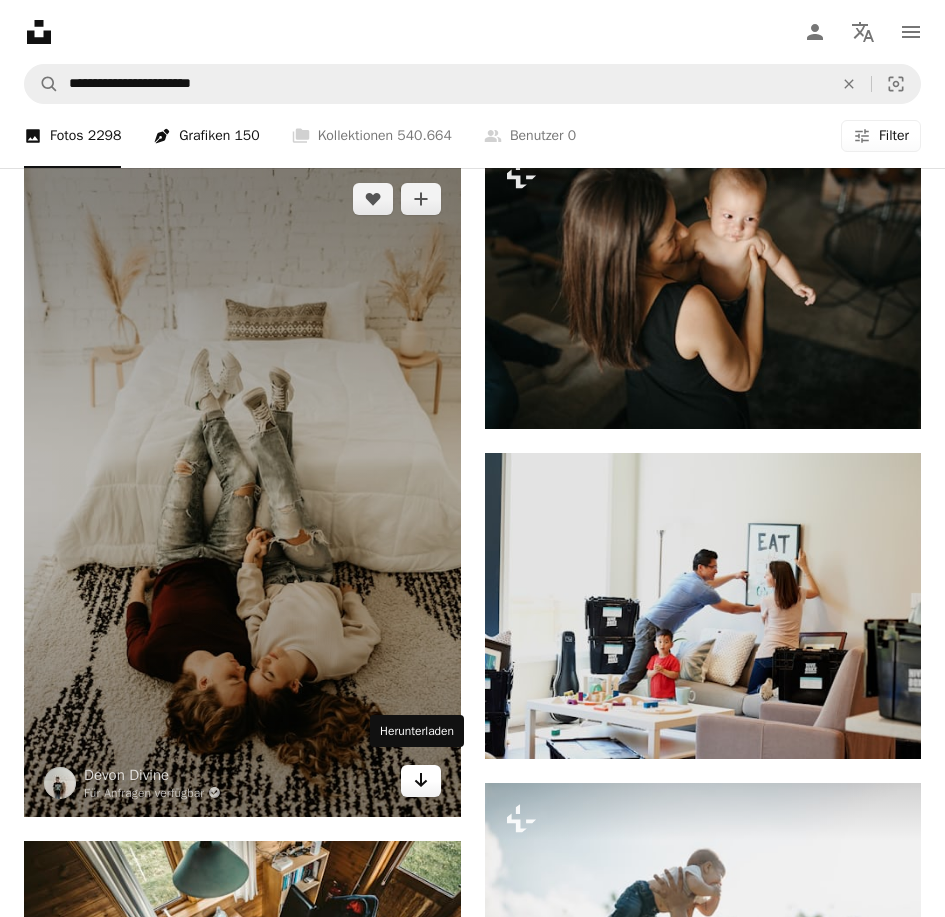click on "Arrow pointing down" 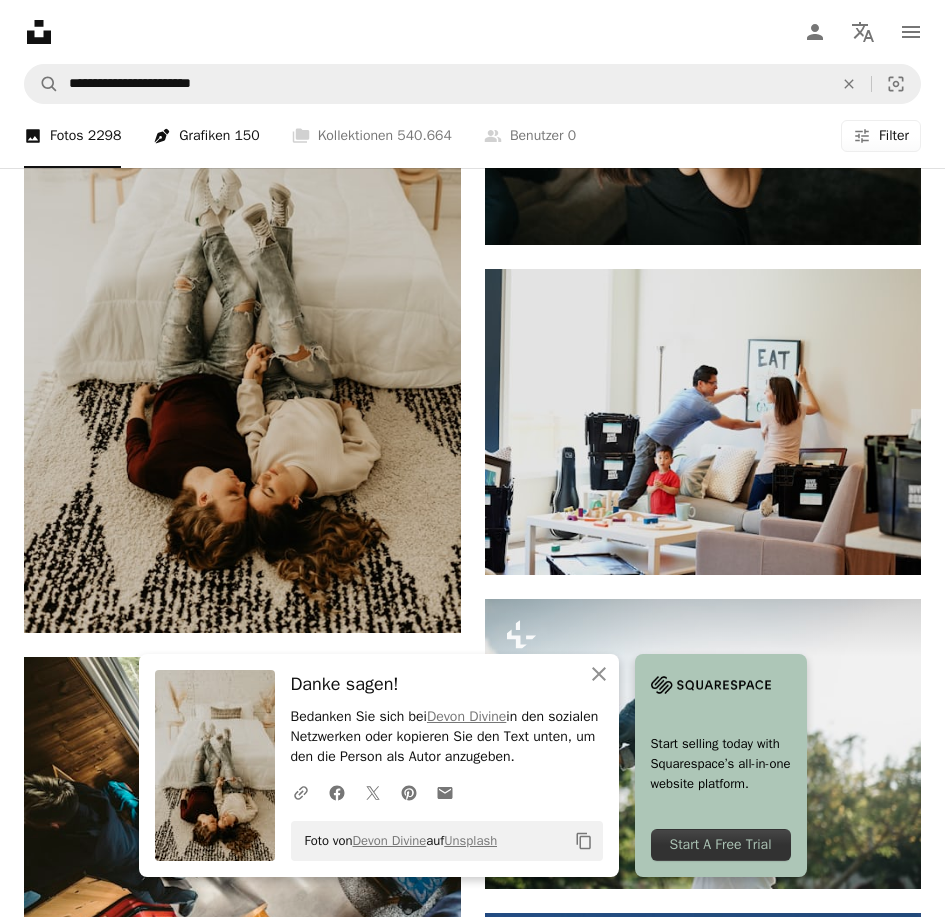 scroll, scrollTop: 24833, scrollLeft: 0, axis: vertical 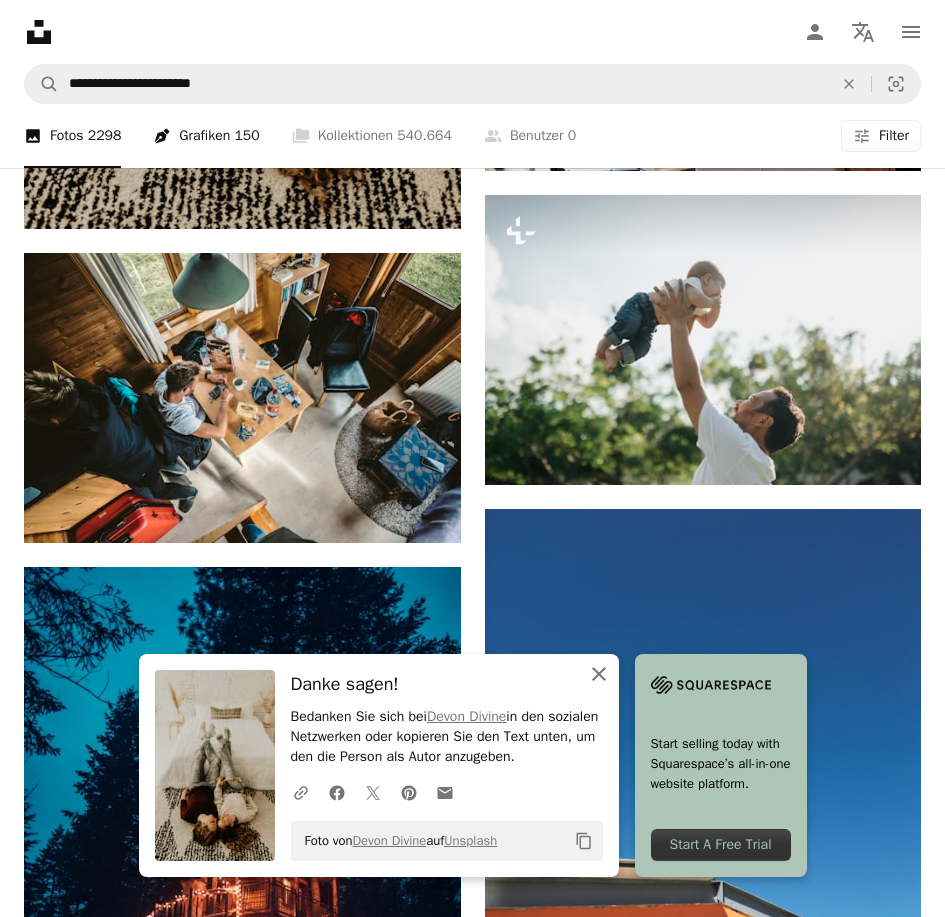 click 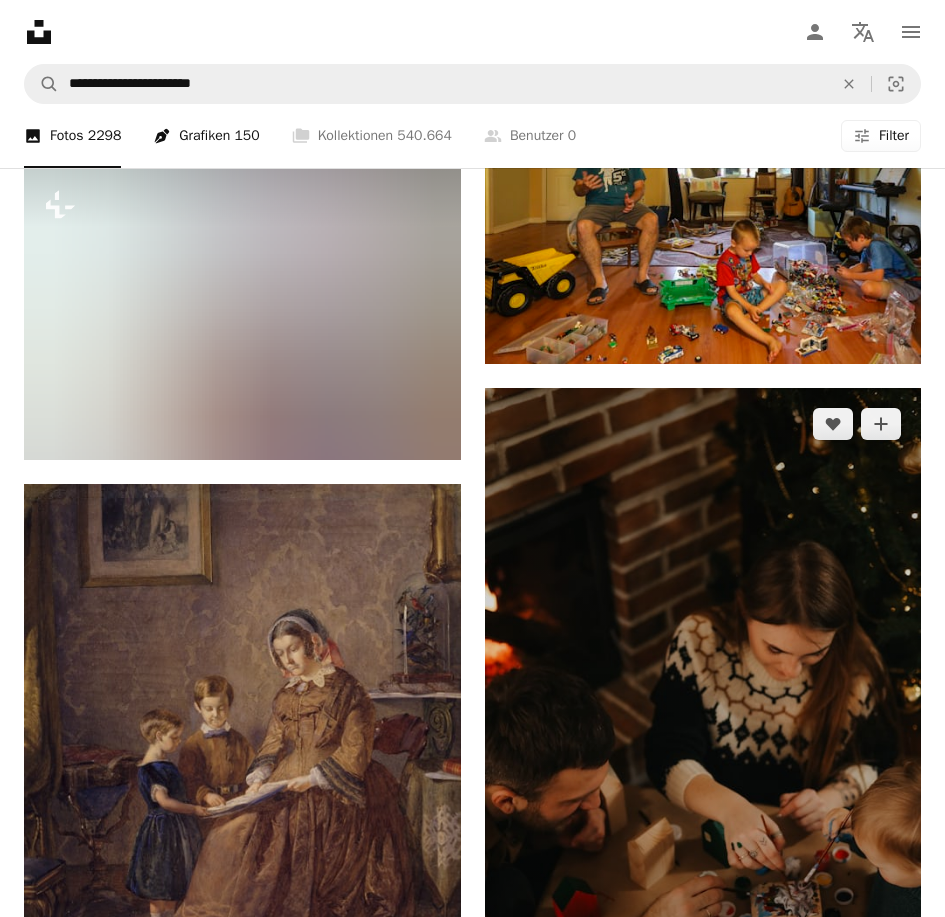 scroll, scrollTop: 762, scrollLeft: 0, axis: vertical 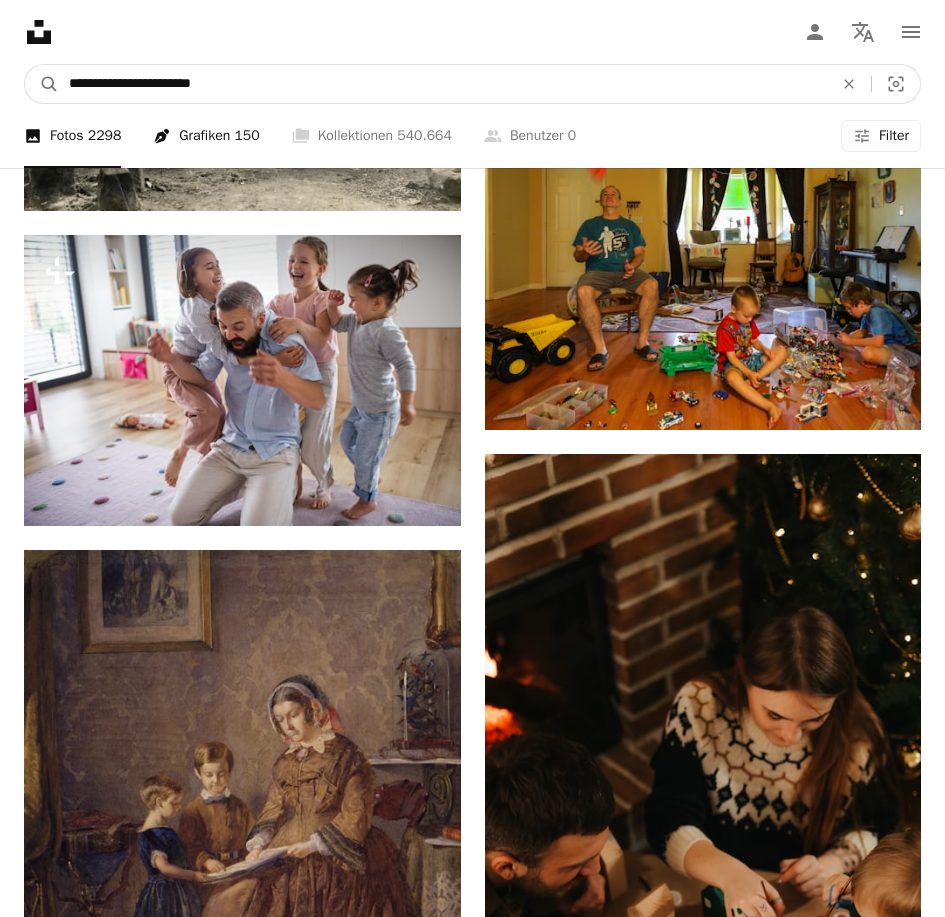 click on "**********" at bounding box center (443, 84) 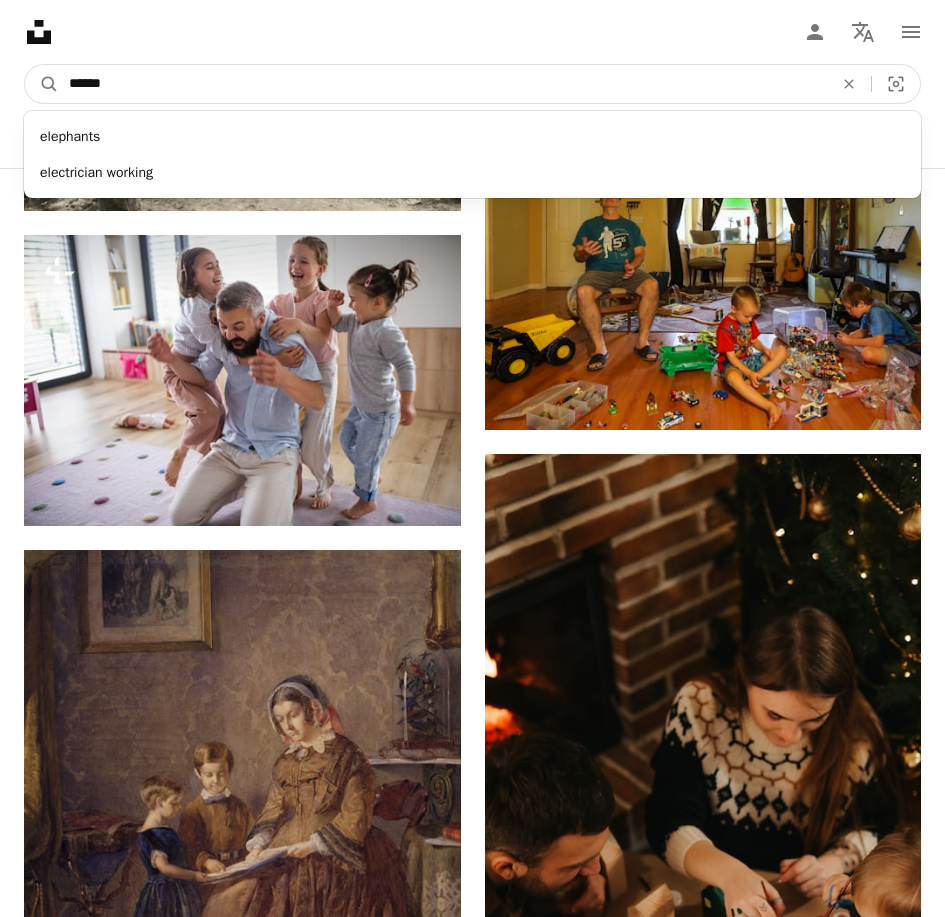 type on "*******" 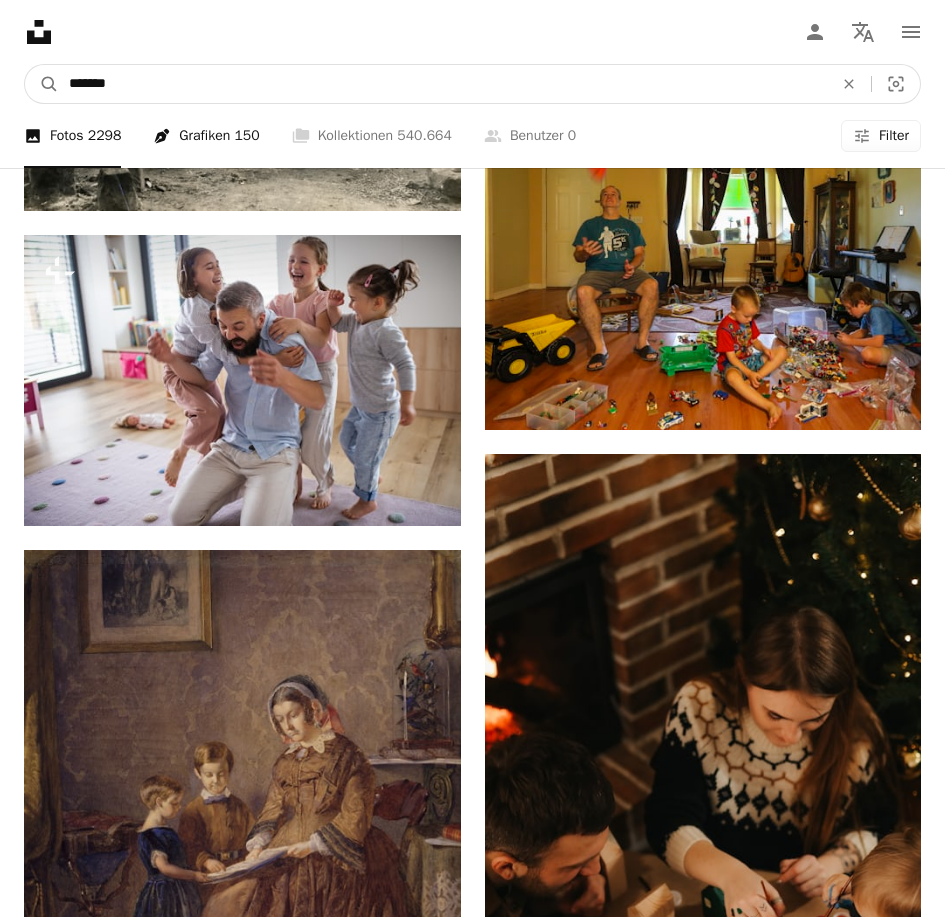 click on "A magnifying glass" at bounding box center [42, 84] 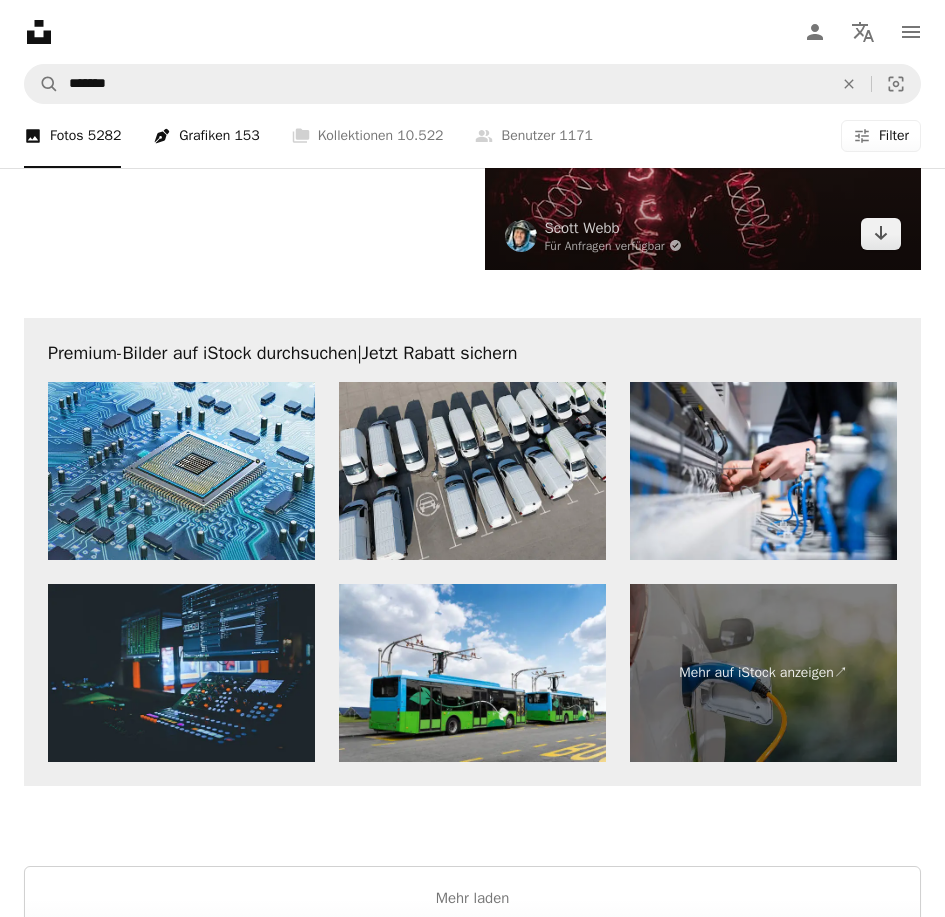 scroll, scrollTop: 5400, scrollLeft: 0, axis: vertical 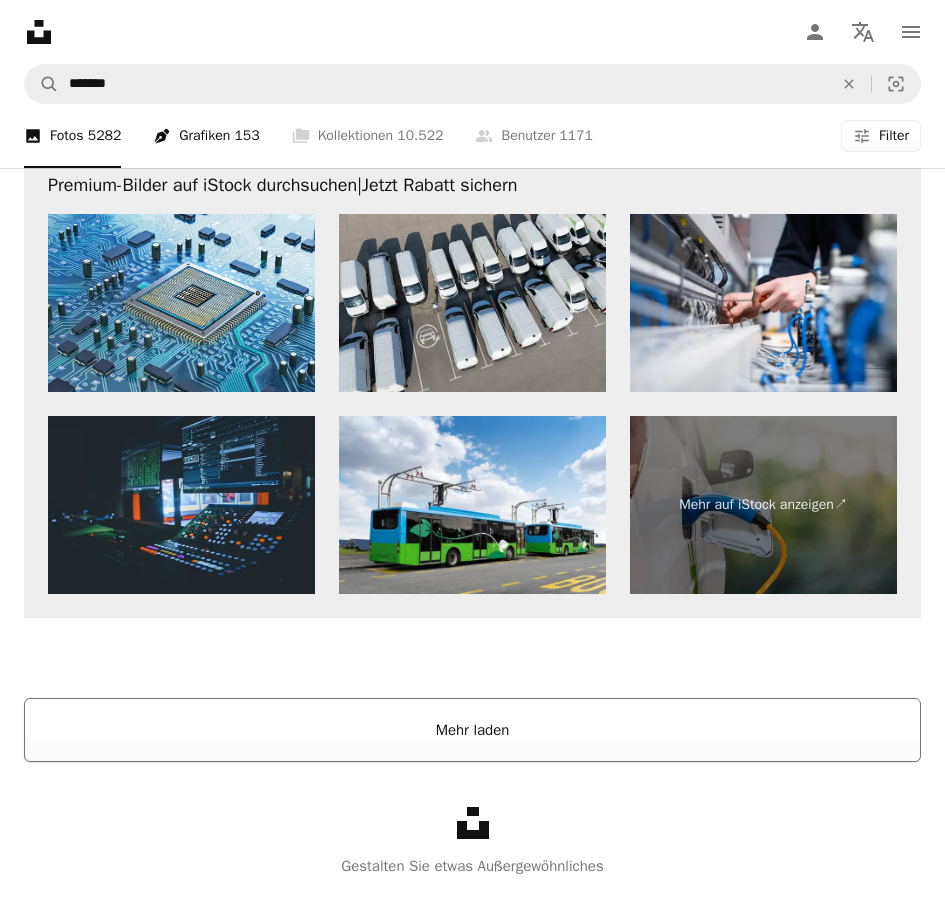 click on "Mehr laden" at bounding box center (472, 730) 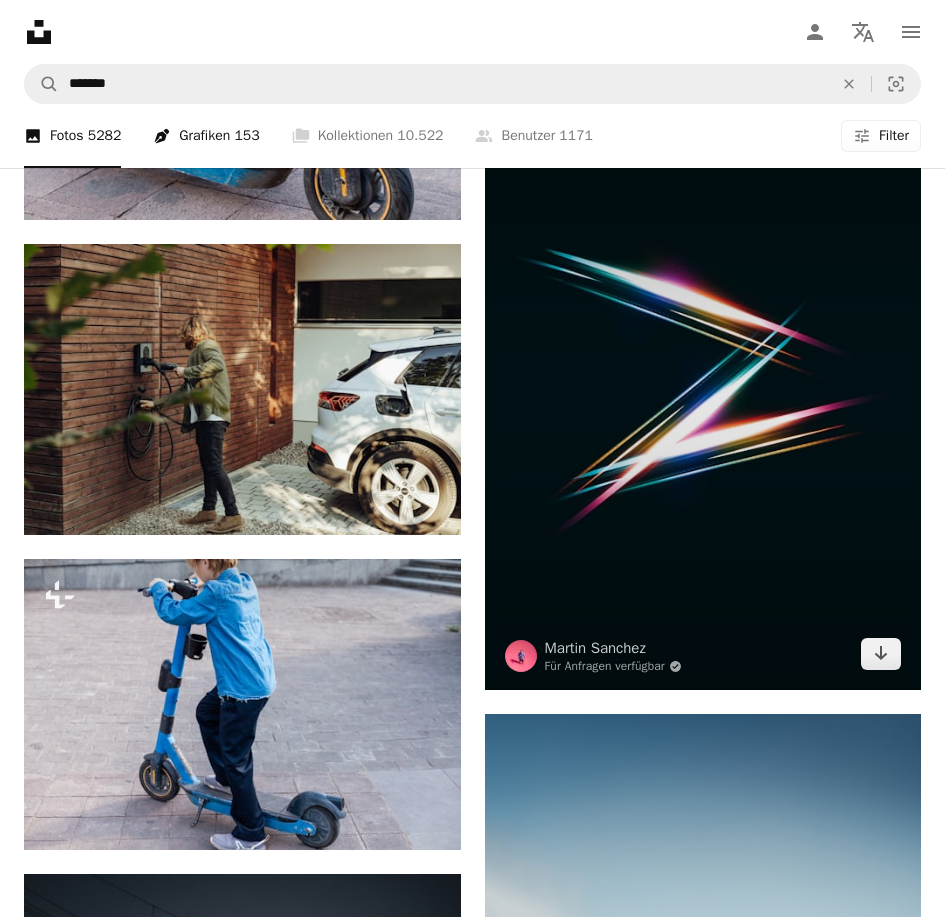scroll, scrollTop: 22078, scrollLeft: 0, axis: vertical 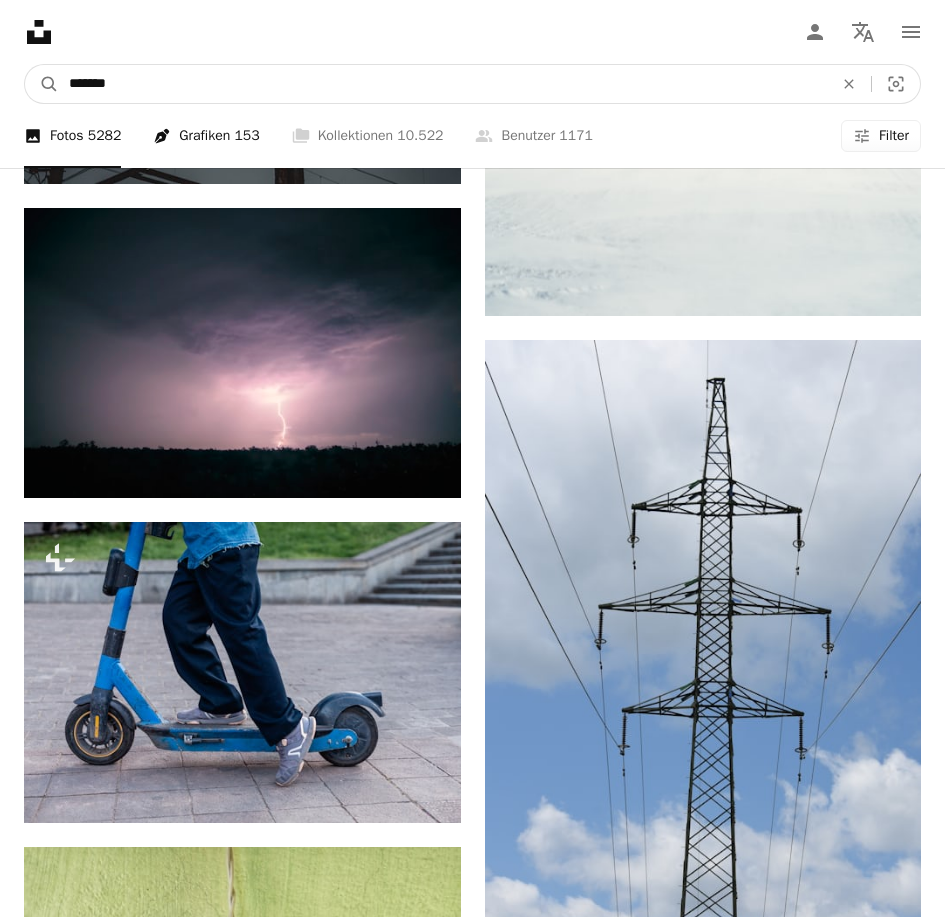 click on "*******" at bounding box center (443, 84) 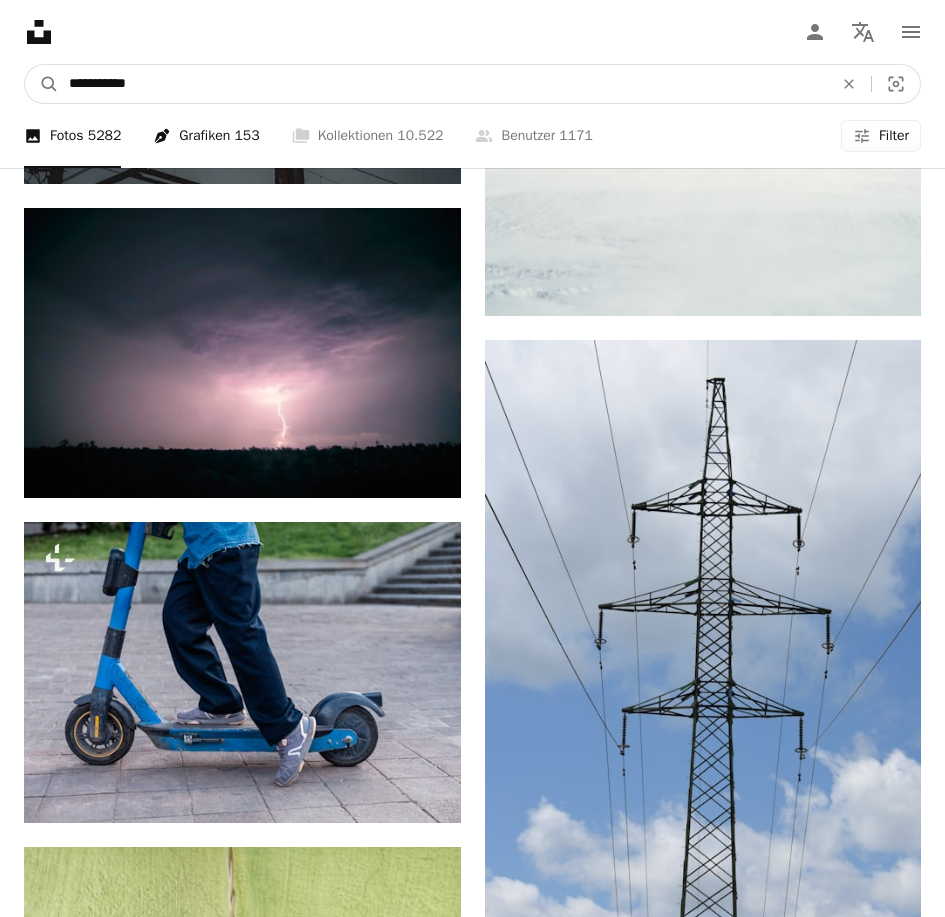 type on "**********" 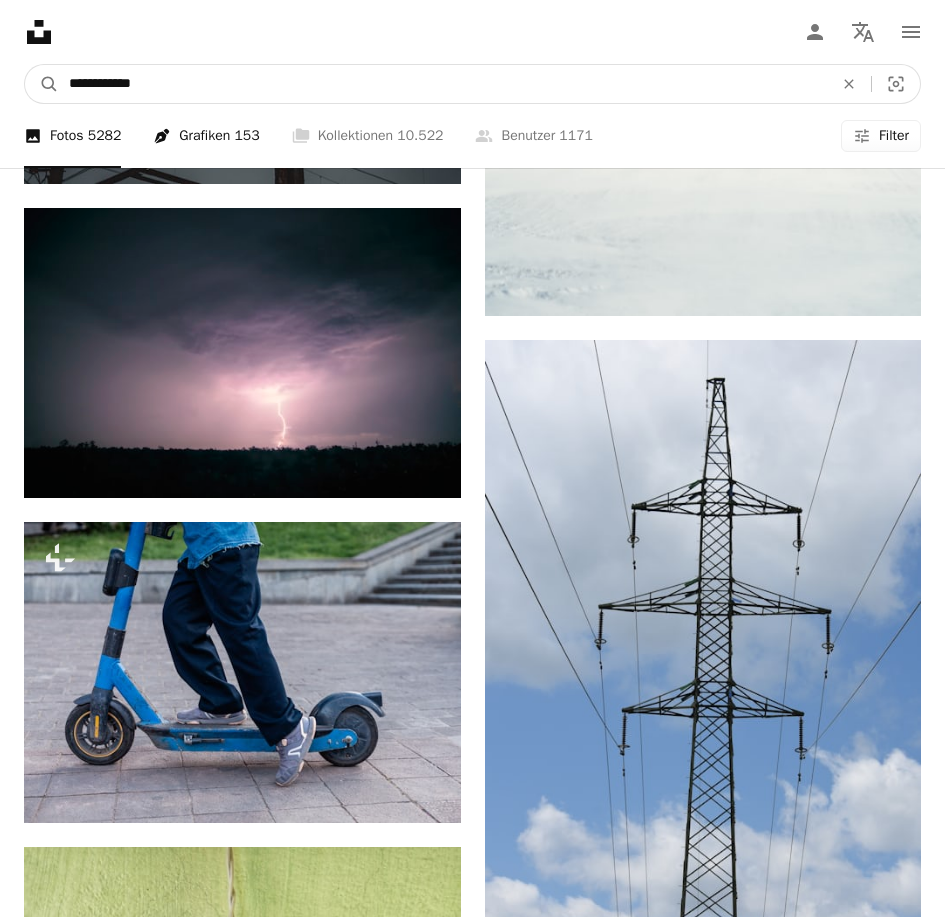 click on "A magnifying glass" at bounding box center (42, 84) 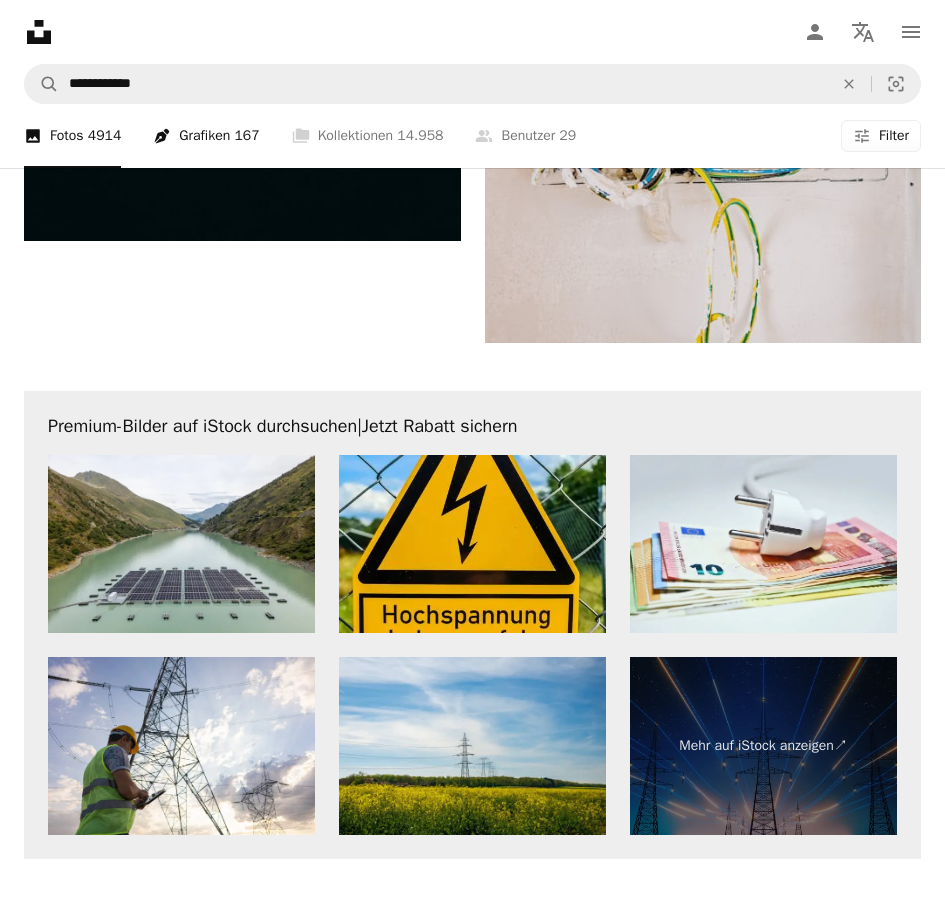 scroll, scrollTop: 5063, scrollLeft: 0, axis: vertical 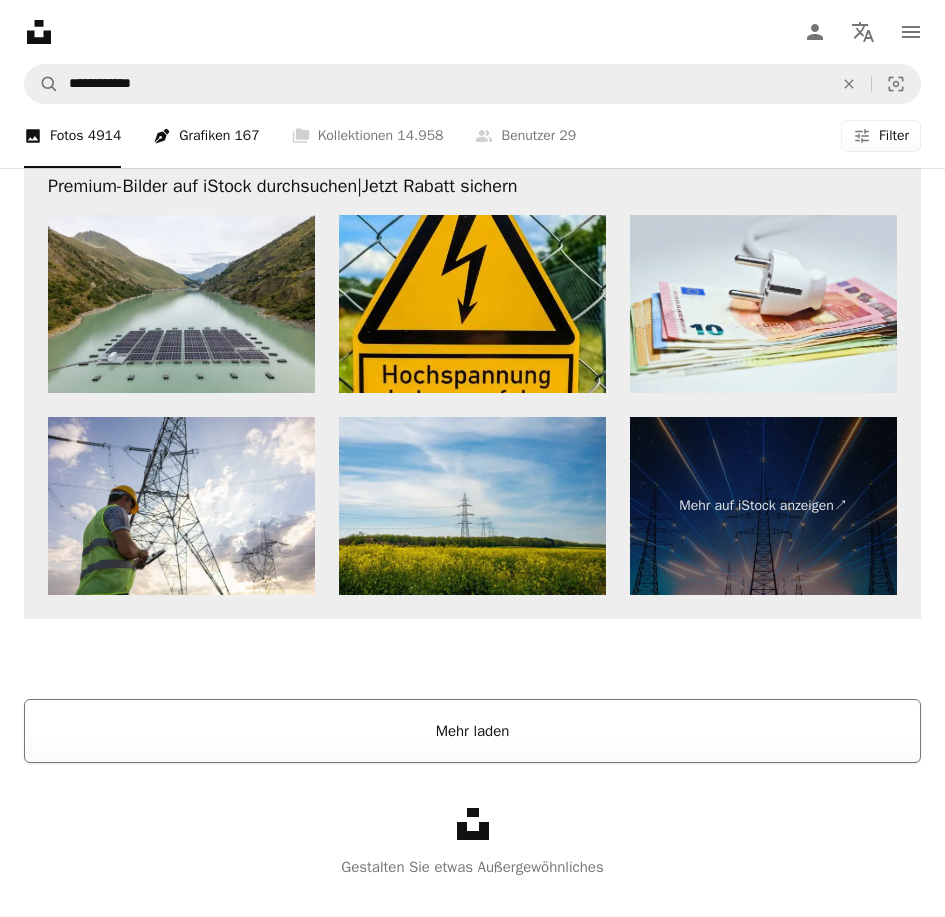 click on "Mehr laden" at bounding box center [472, 731] 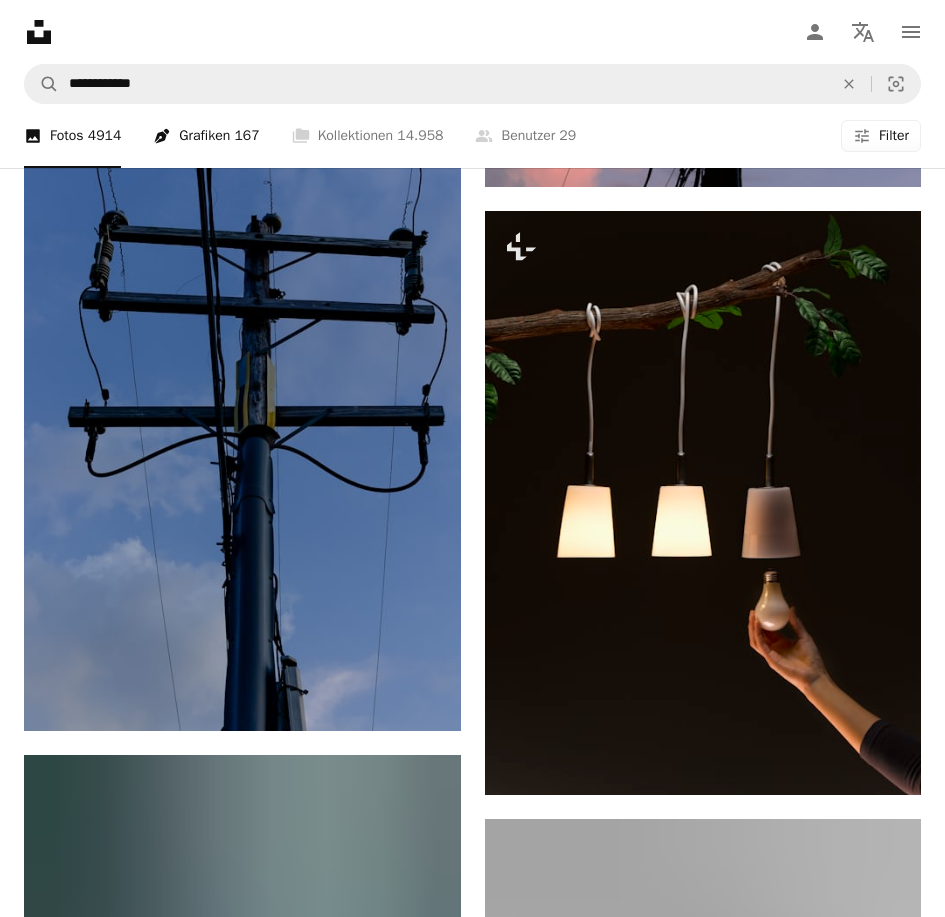 scroll, scrollTop: 29806, scrollLeft: 0, axis: vertical 